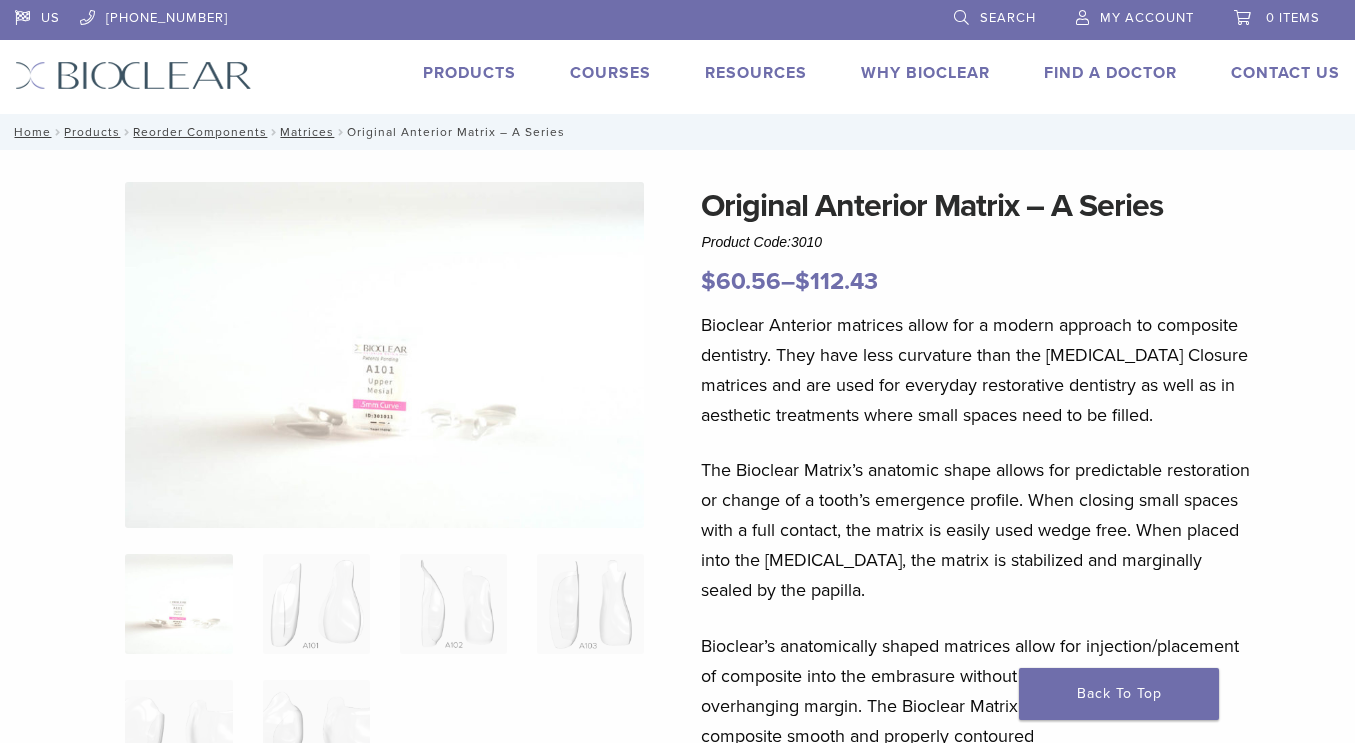 scroll, scrollTop: 0, scrollLeft: 0, axis: both 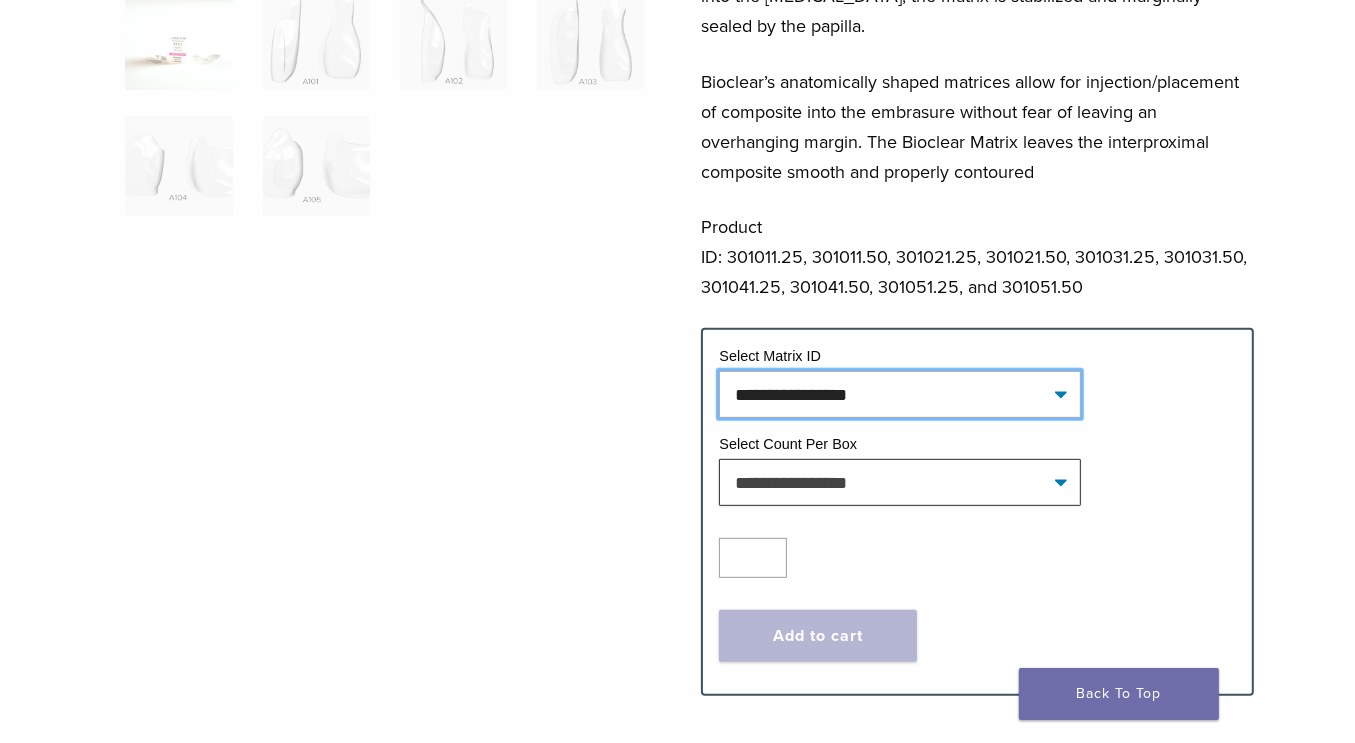 click on "**********" 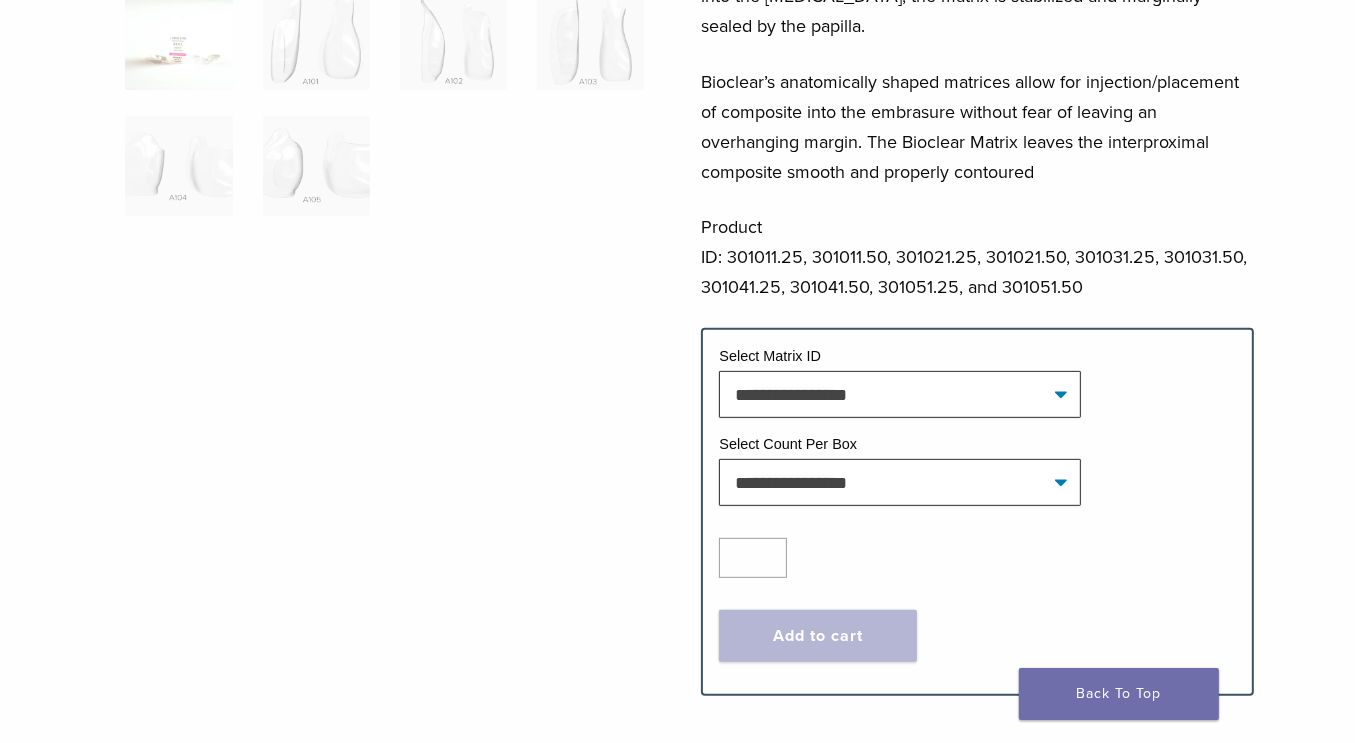 click on "**********" 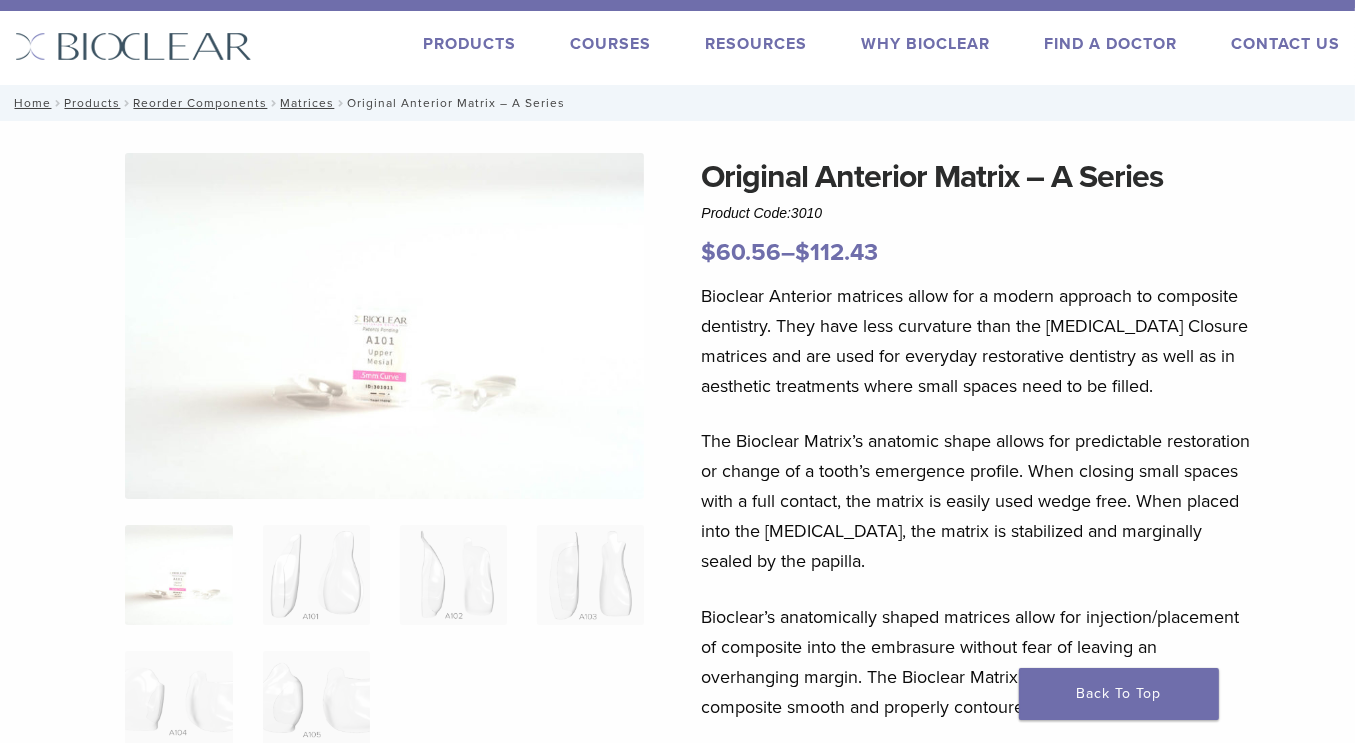 scroll, scrollTop: 20, scrollLeft: 0, axis: vertical 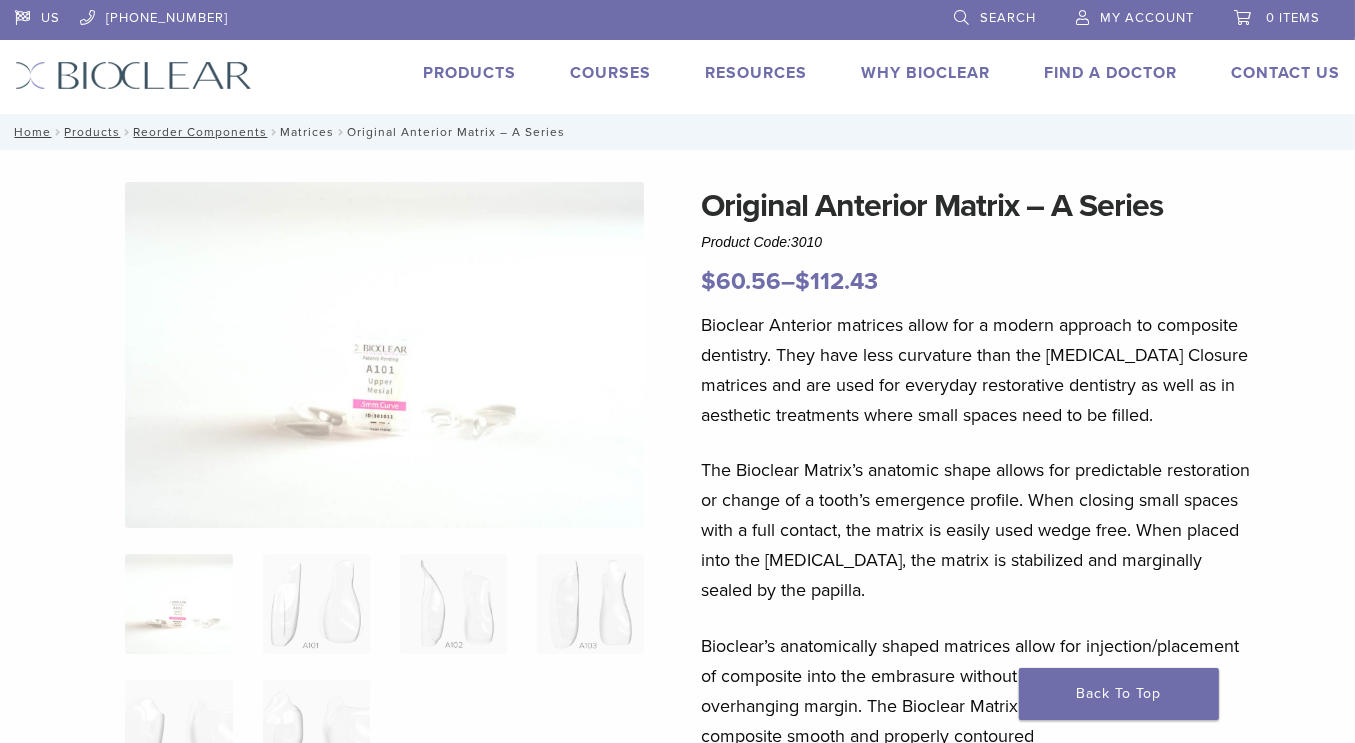 click on "Matrices" at bounding box center [307, 132] 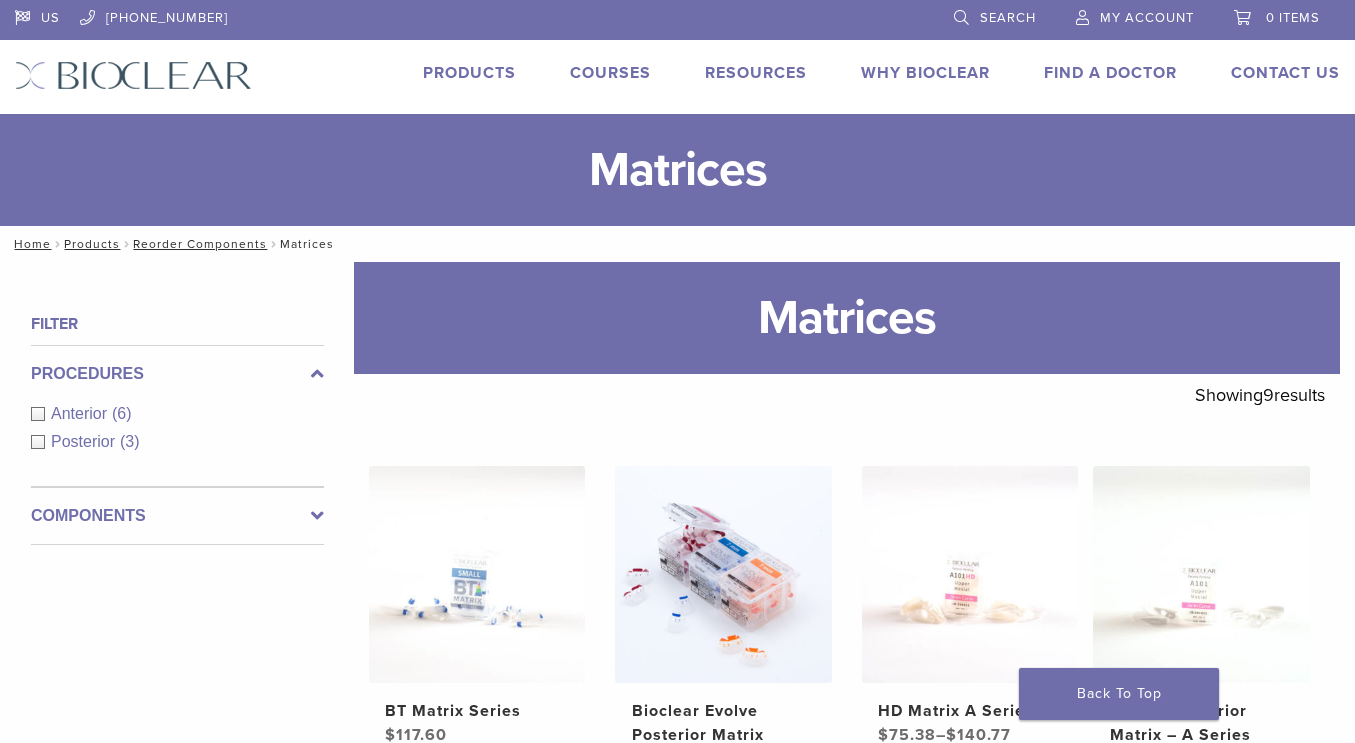 scroll, scrollTop: 0, scrollLeft: 0, axis: both 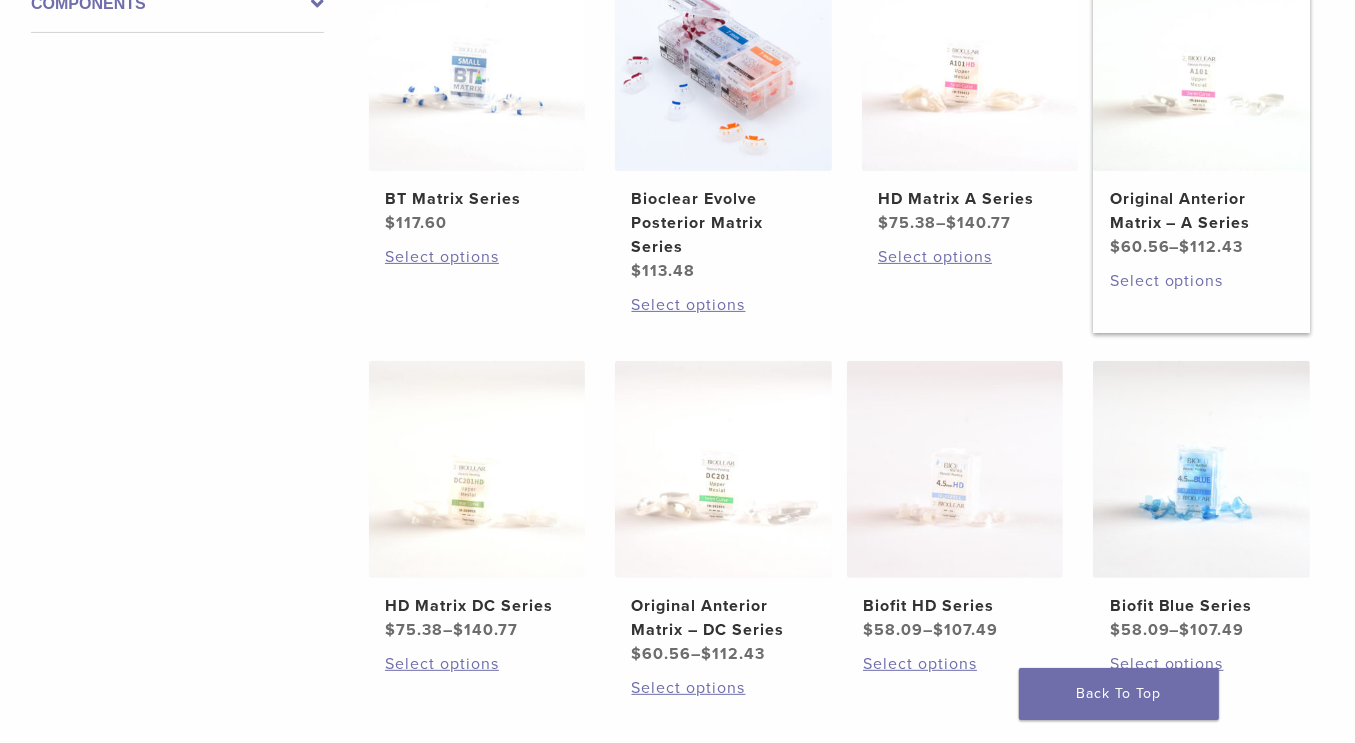 click on "Select options" at bounding box center (1202, 281) 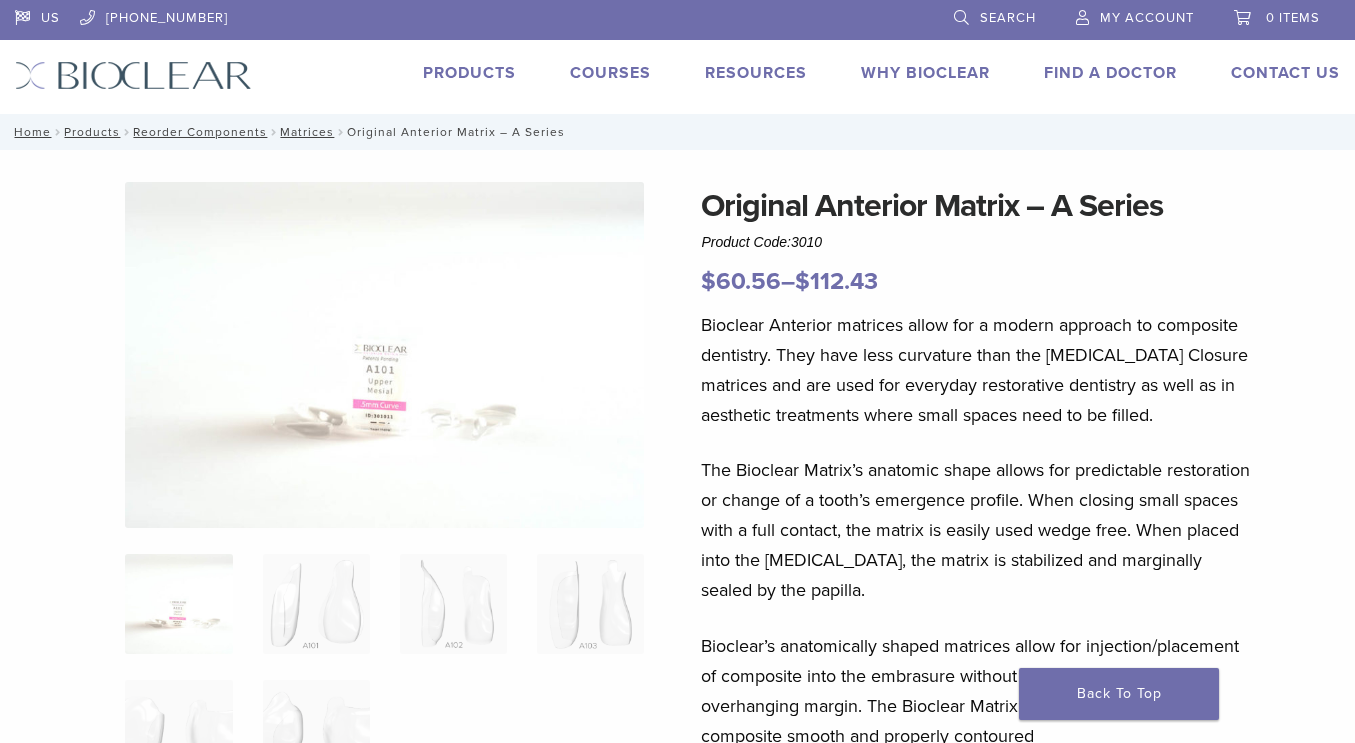 scroll, scrollTop: 0, scrollLeft: 0, axis: both 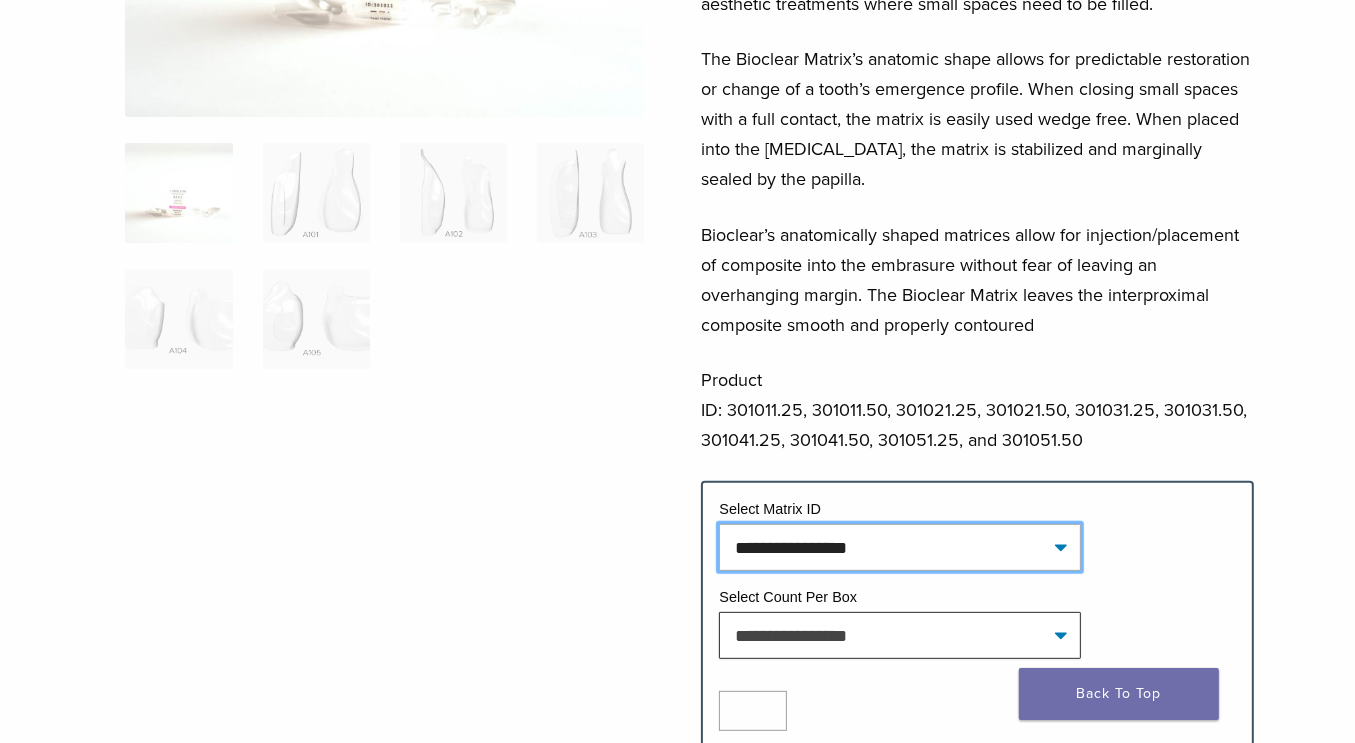 click on "**********" 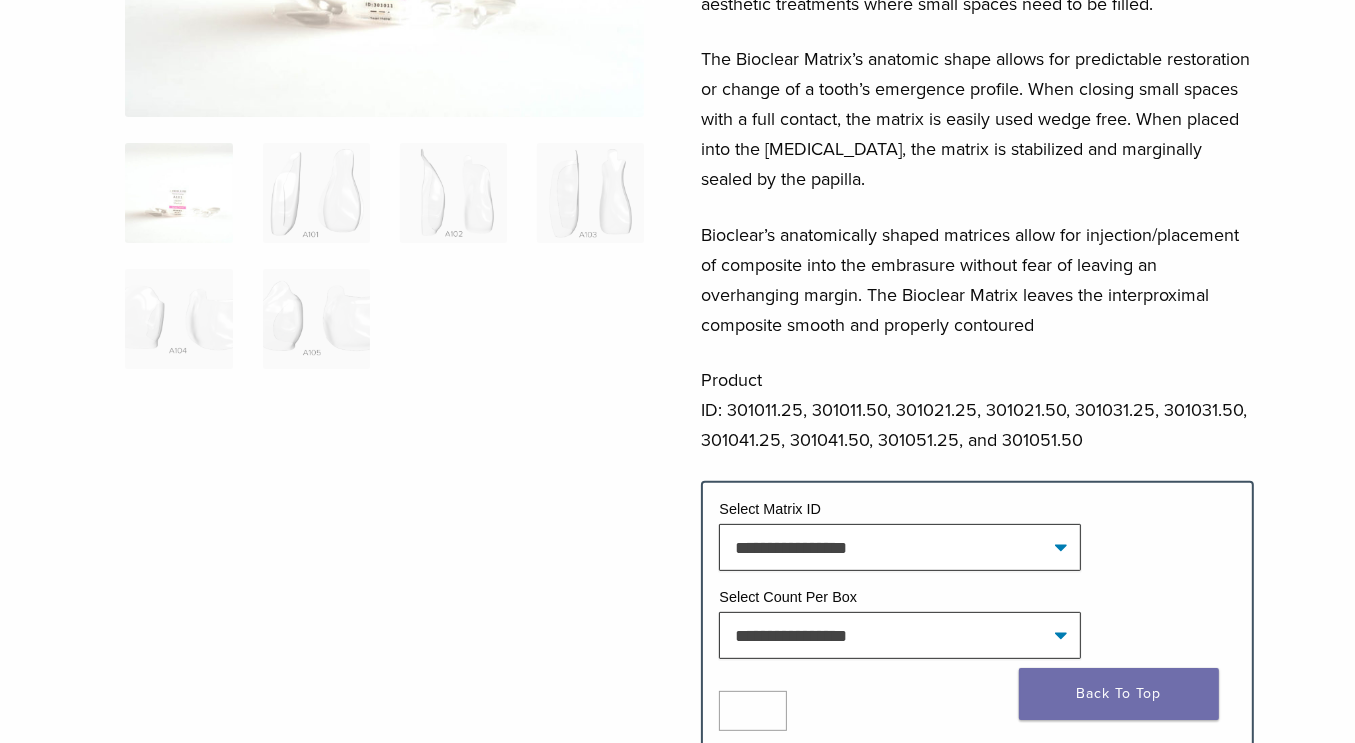 click on "Original Anterior Matrix – A Series
Product Code:
3010
$ 60.56  –  $ 112.43
Original Anterior Matrix – A Series
Product Code:
3010
$ 60.56  –  $ 112.43
Bioclear Anterior matrices allow for a modern approach to composite dentistry. They have less curvature than the [MEDICAL_DATA] Closure matrices and are used for everyday restorative dentistry as well as in aesthetic treatments where small spaces need to be filled.
The Bioclear Matrix’s anatomic shape allows for predictable restoration or change of a tooth’s emergence profile. When closing small spaces with a full contact, the matrix is easily used wedge free. When placed into the [MEDICAL_DATA], the matrix is stabilized and marginally sealed by the papilla.
Select Matrix ID                             ****" at bounding box center (677, 323) 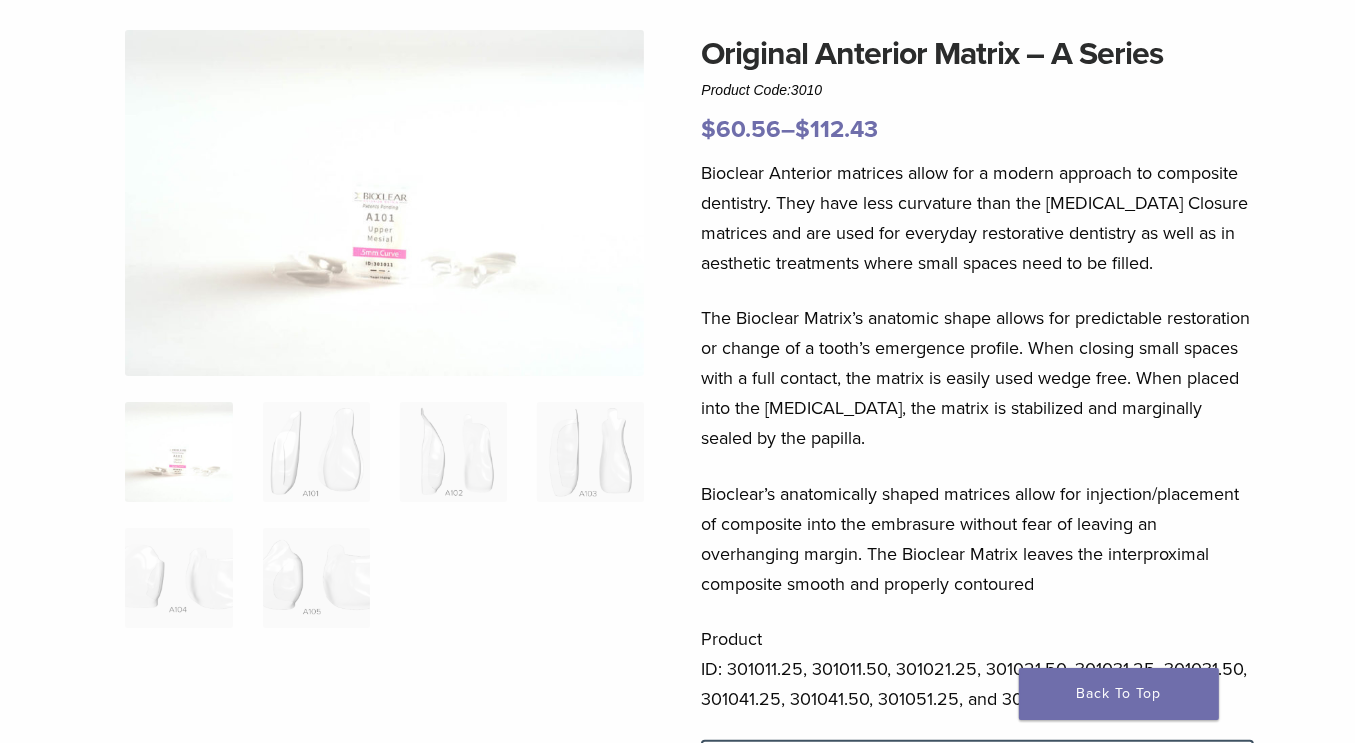 scroll, scrollTop: 0, scrollLeft: 0, axis: both 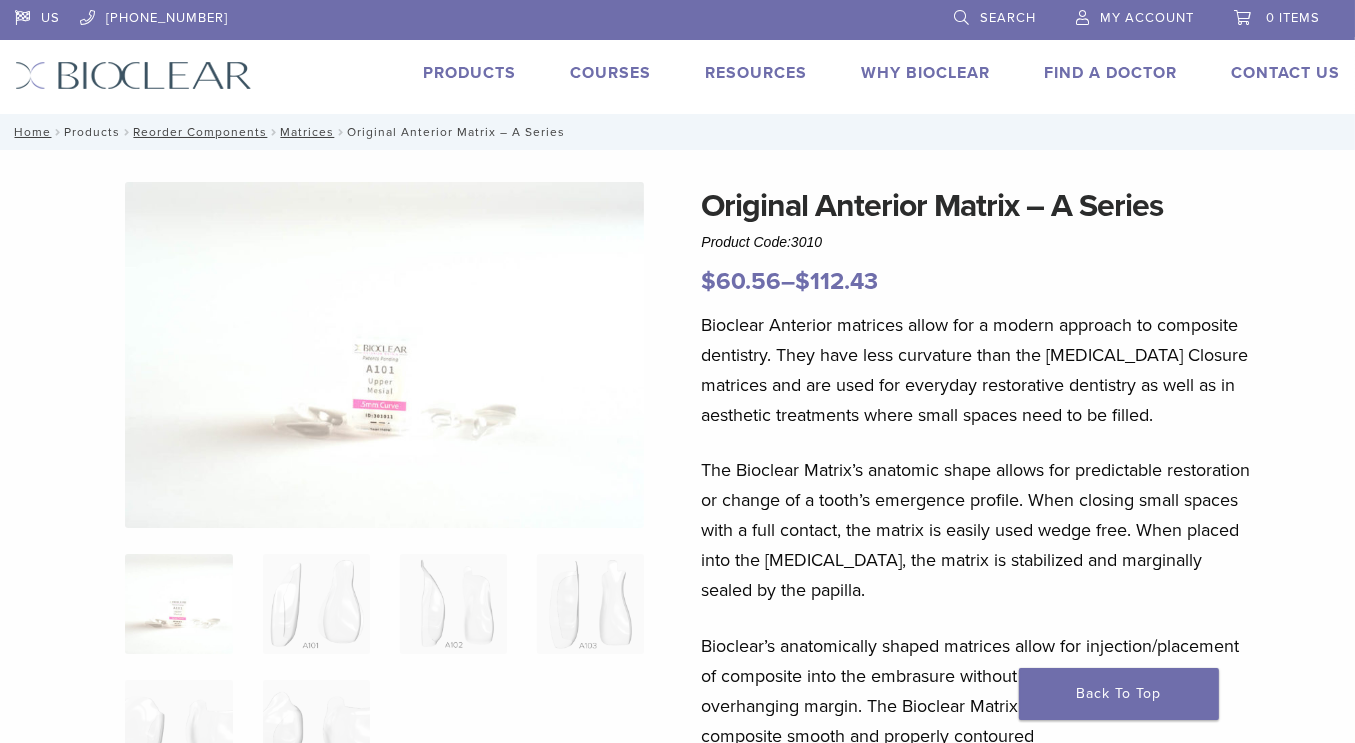 click on "Products" at bounding box center (92, 132) 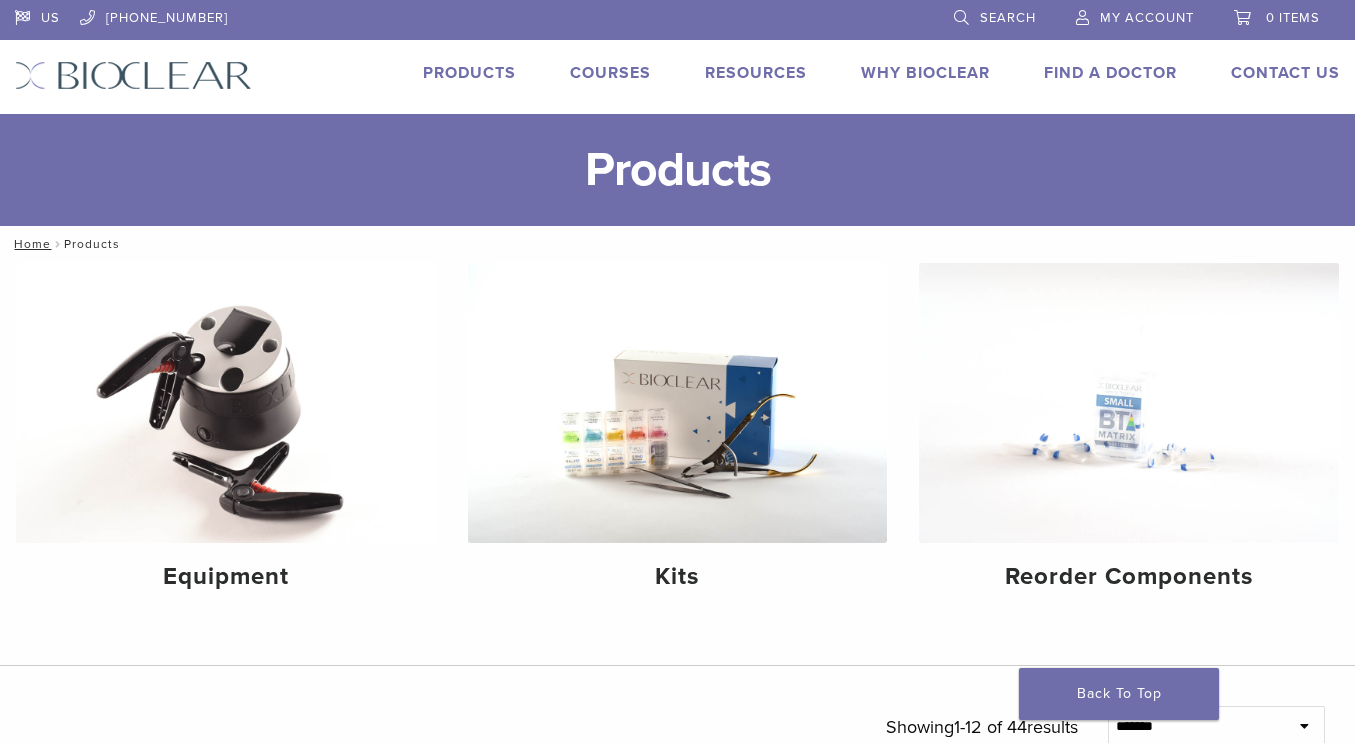 scroll, scrollTop: 0, scrollLeft: 0, axis: both 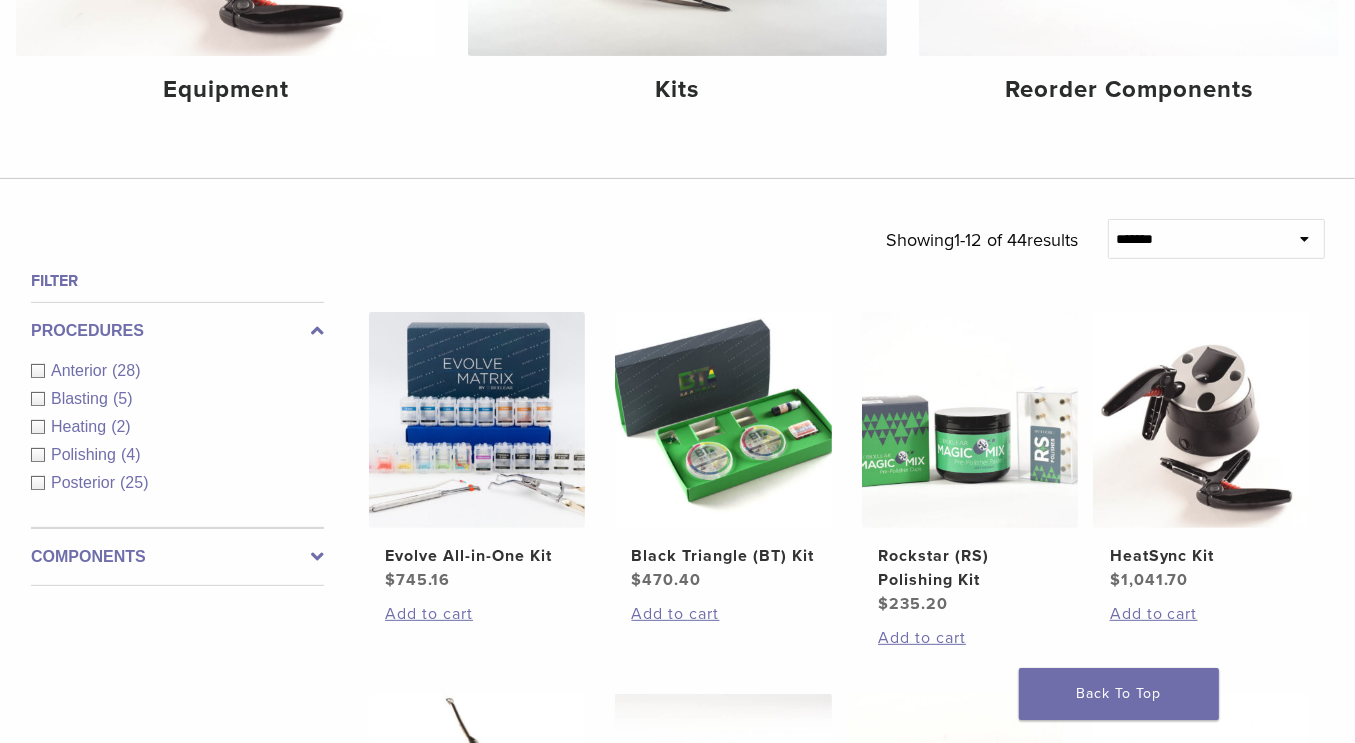 click on "Anterior" at bounding box center [81, 370] 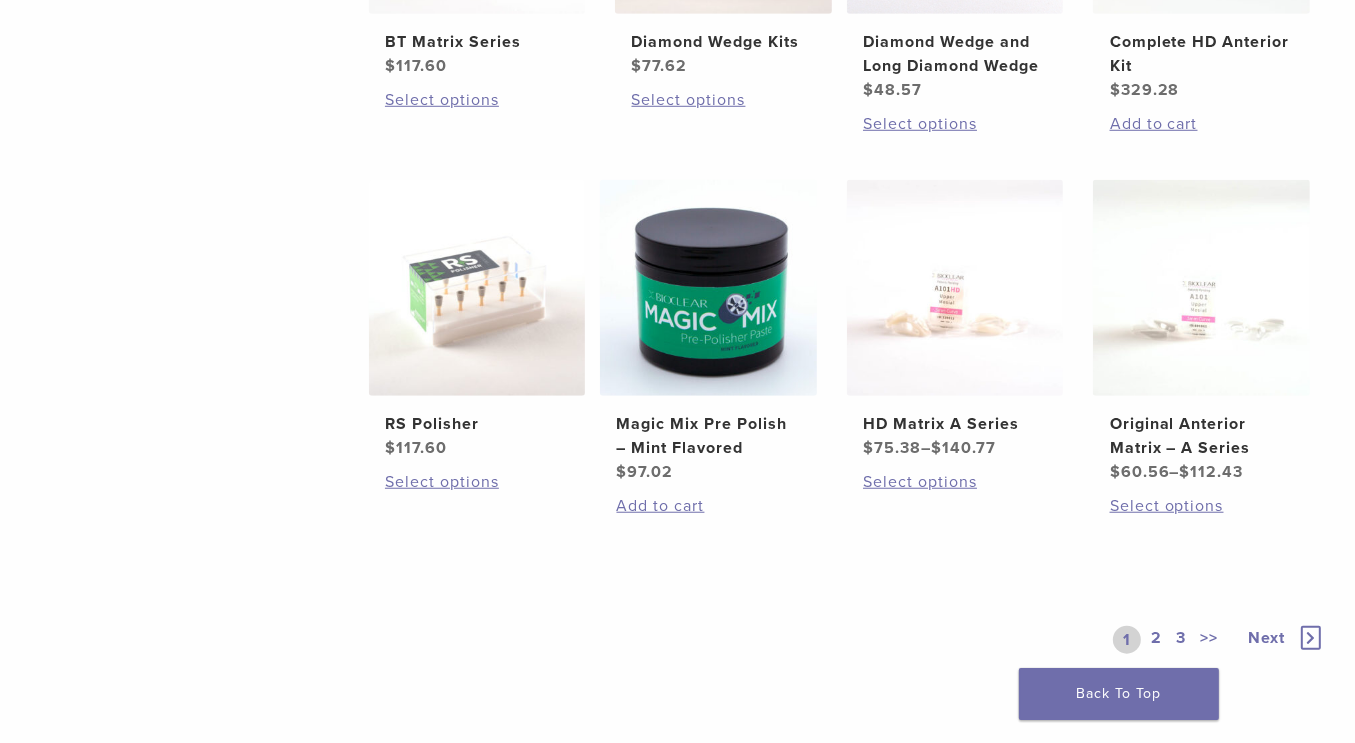 scroll, scrollTop: 1417, scrollLeft: 0, axis: vertical 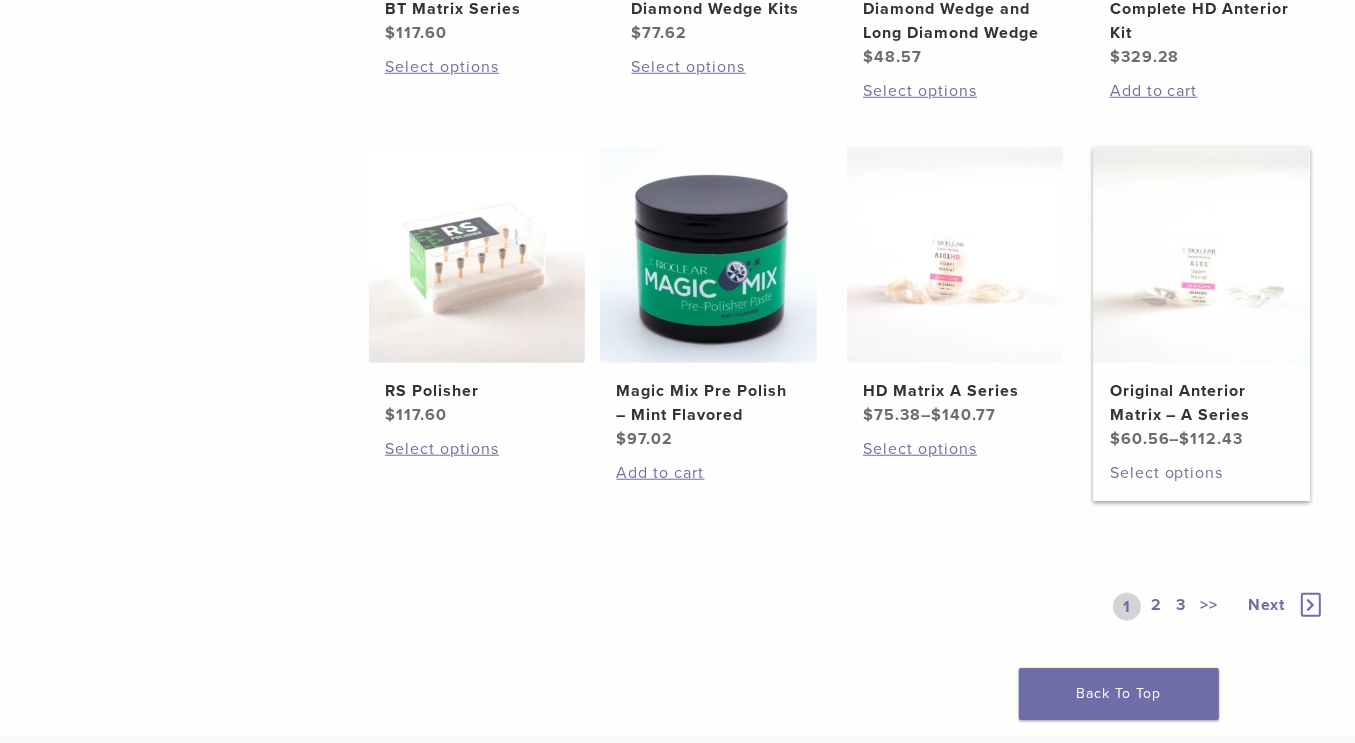 click on "Select options" at bounding box center (1202, 473) 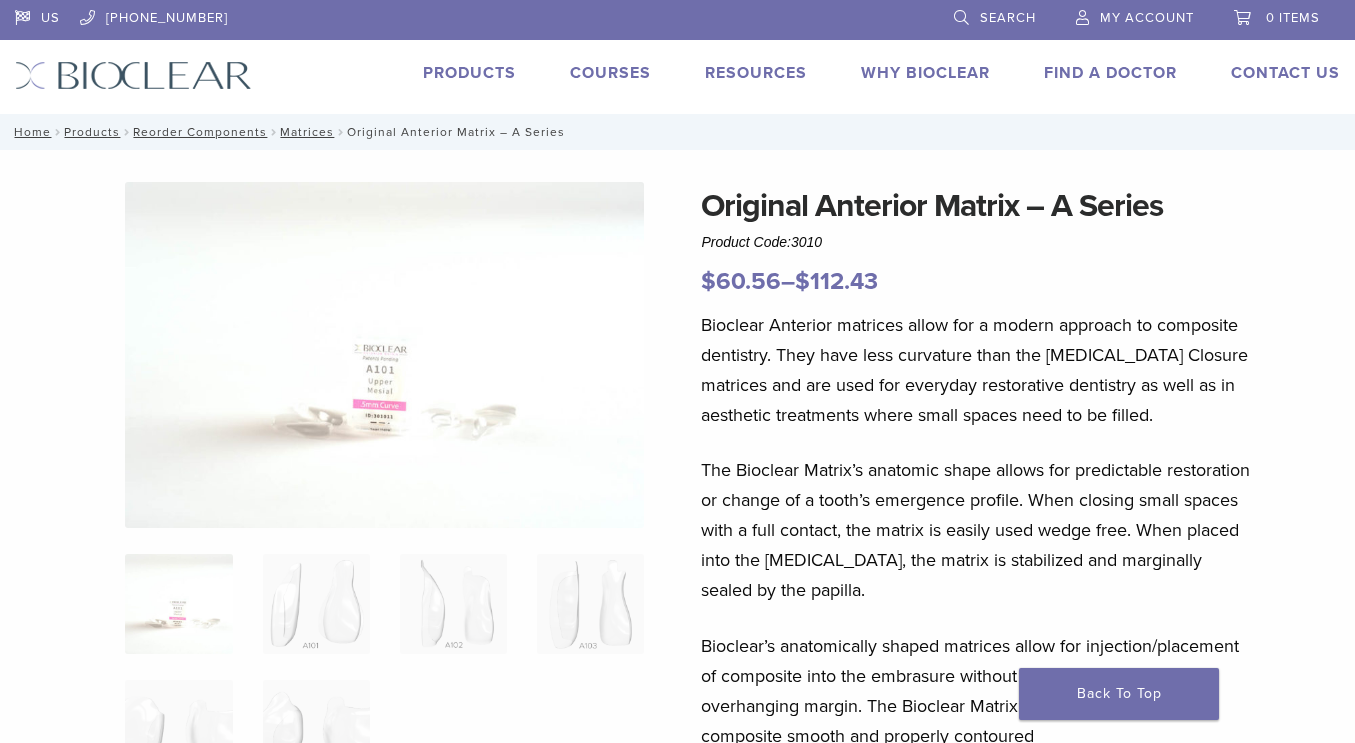 scroll, scrollTop: 0, scrollLeft: 0, axis: both 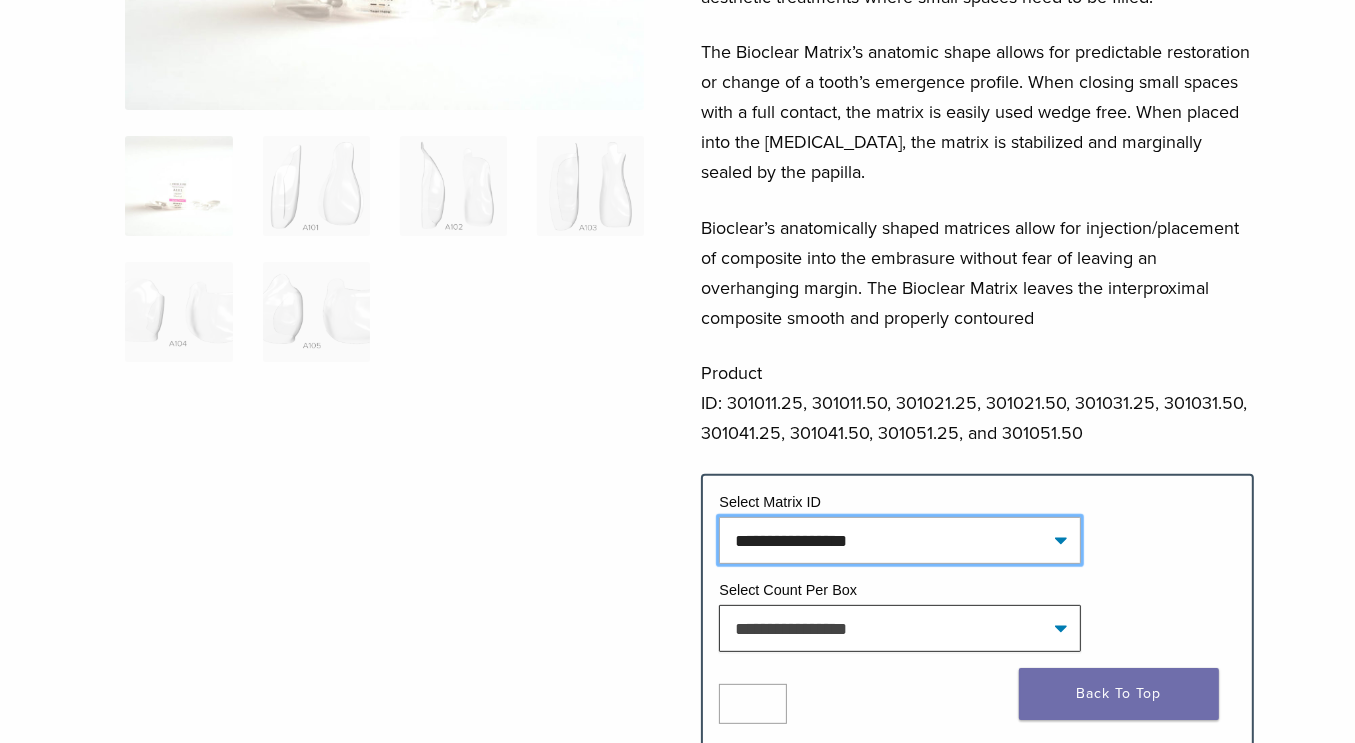 click on "**********" 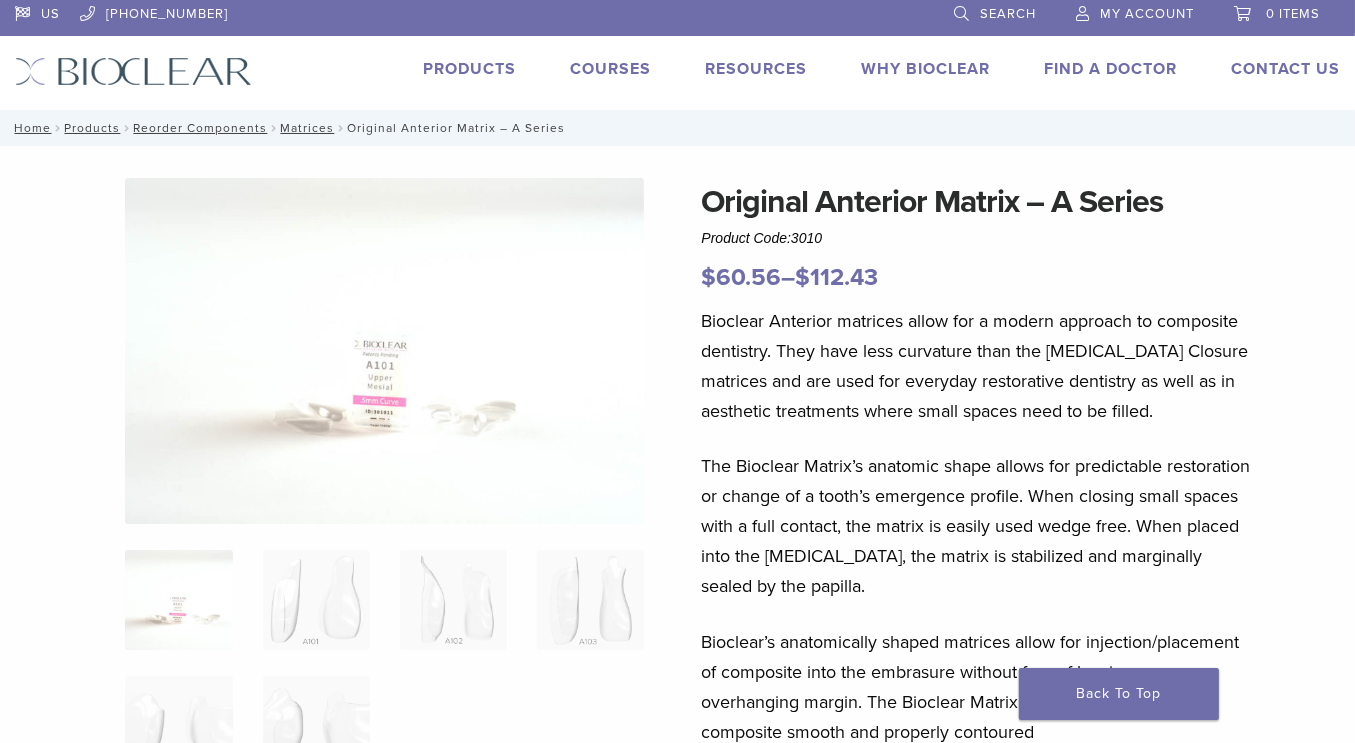 scroll, scrollTop: 0, scrollLeft: 0, axis: both 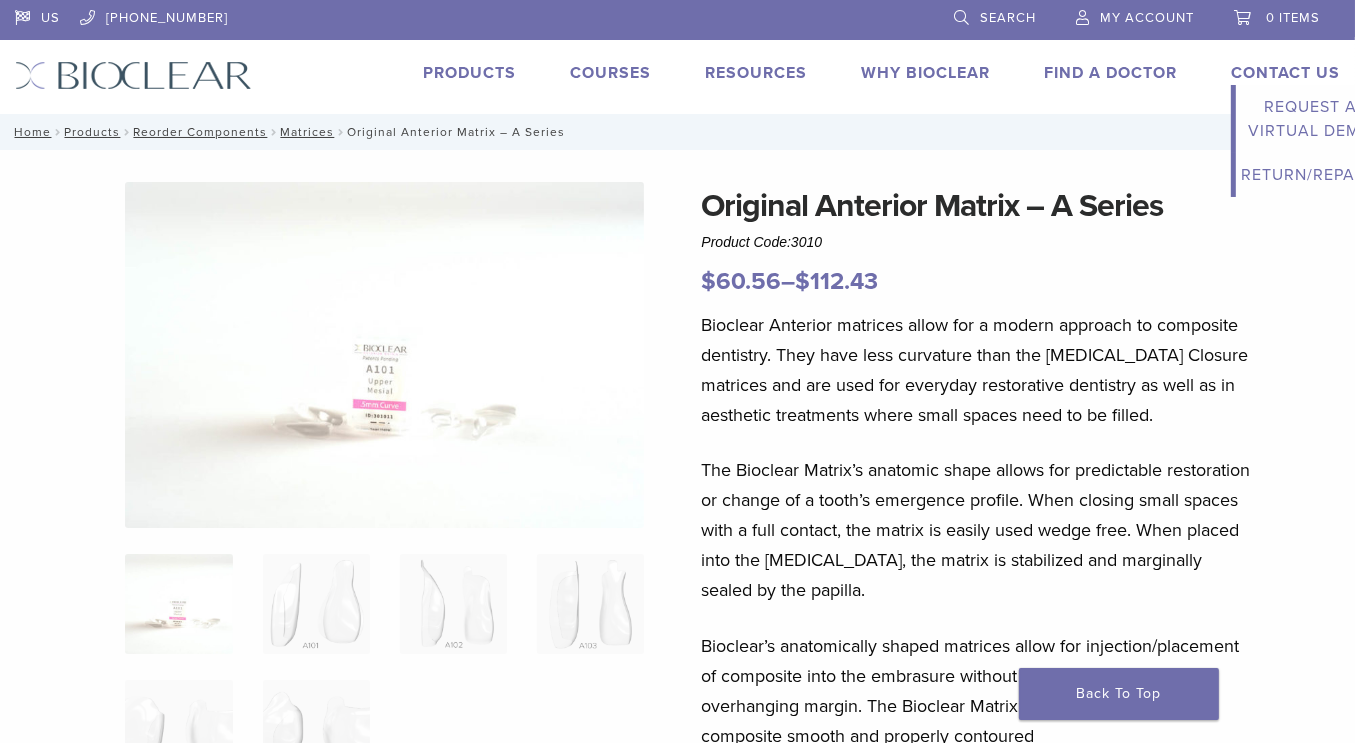 click on "Contact Us" at bounding box center (1285, 73) 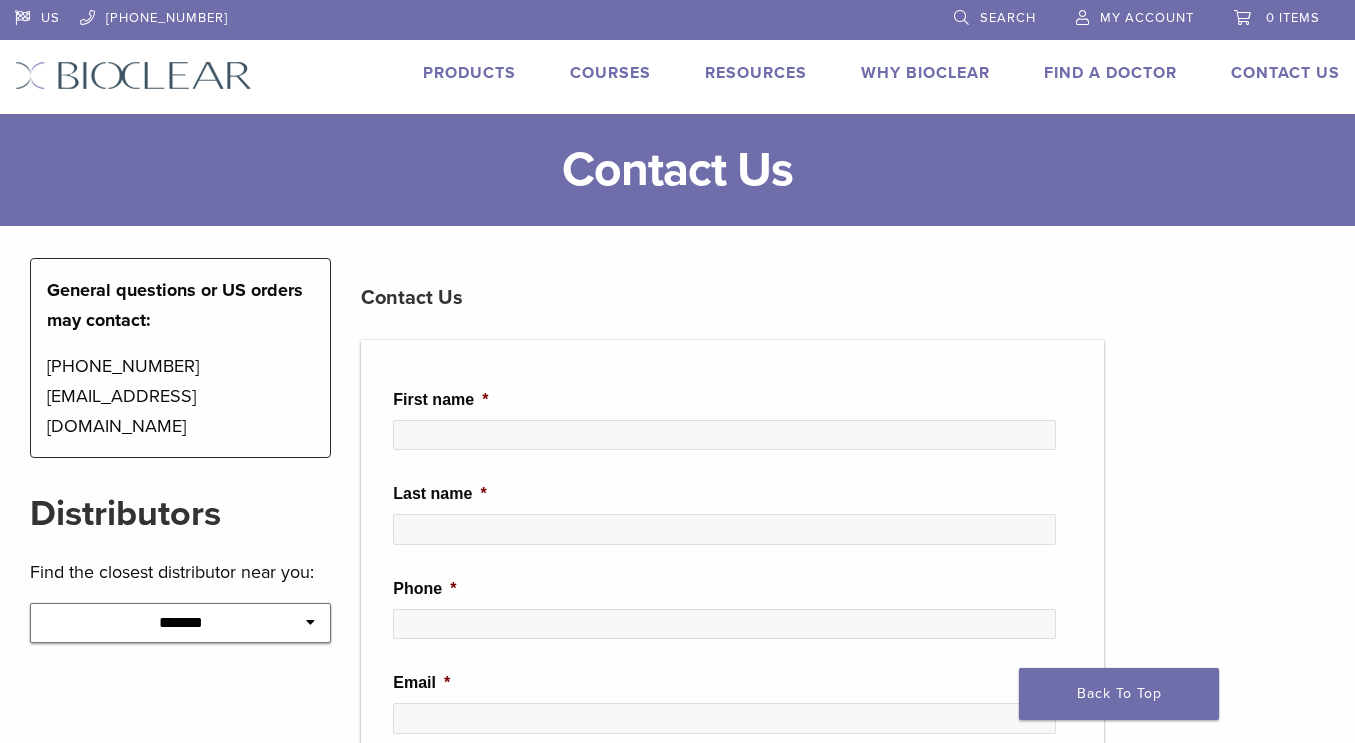scroll, scrollTop: 0, scrollLeft: 0, axis: both 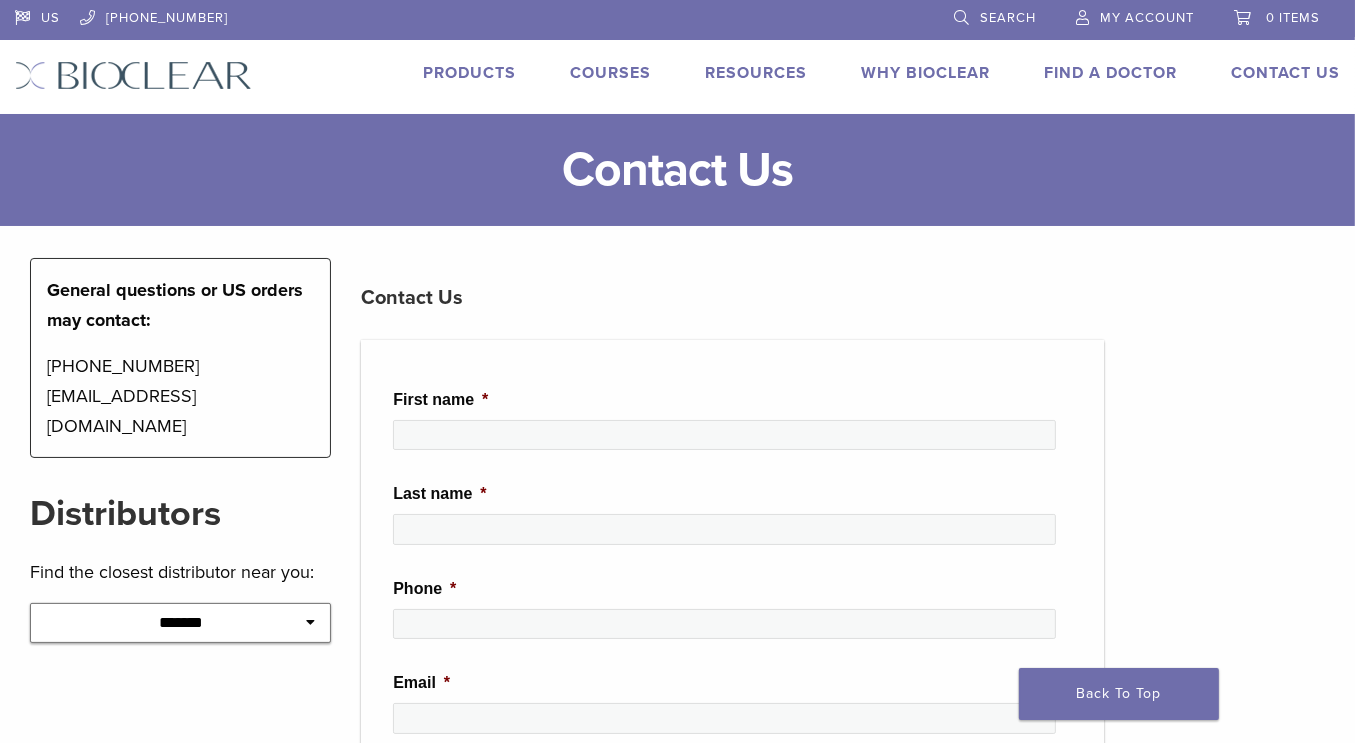 click on "Courses" at bounding box center [610, 73] 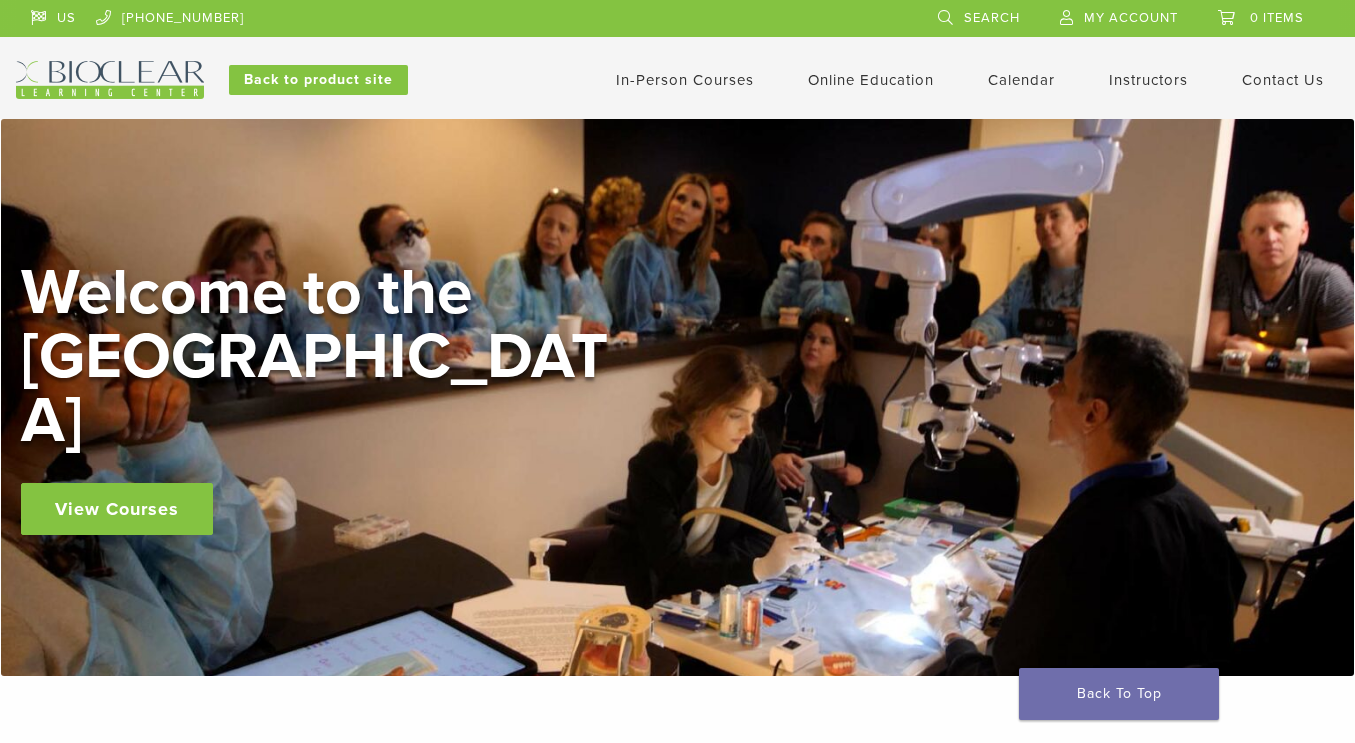 scroll, scrollTop: 0, scrollLeft: 0, axis: both 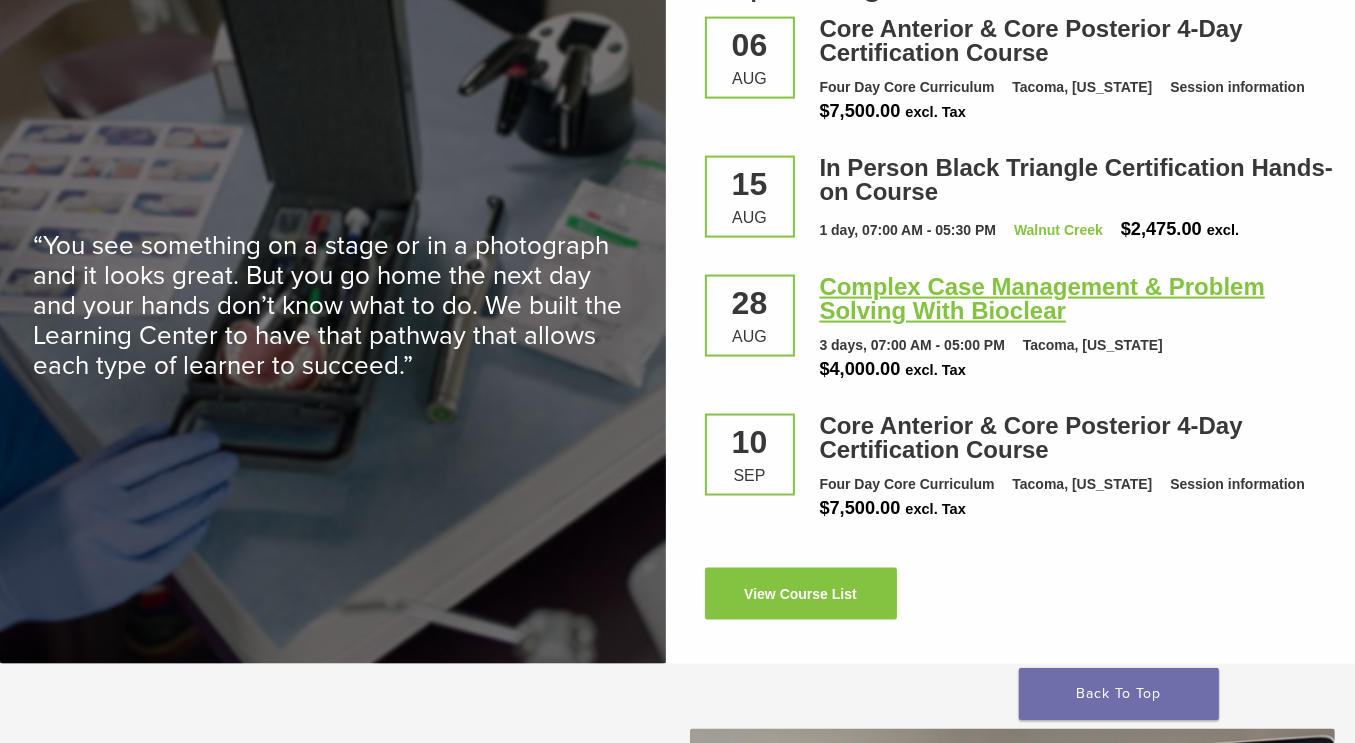click on "Complex Case Management & Problem Solving With Bioclear" at bounding box center (1042, 298) 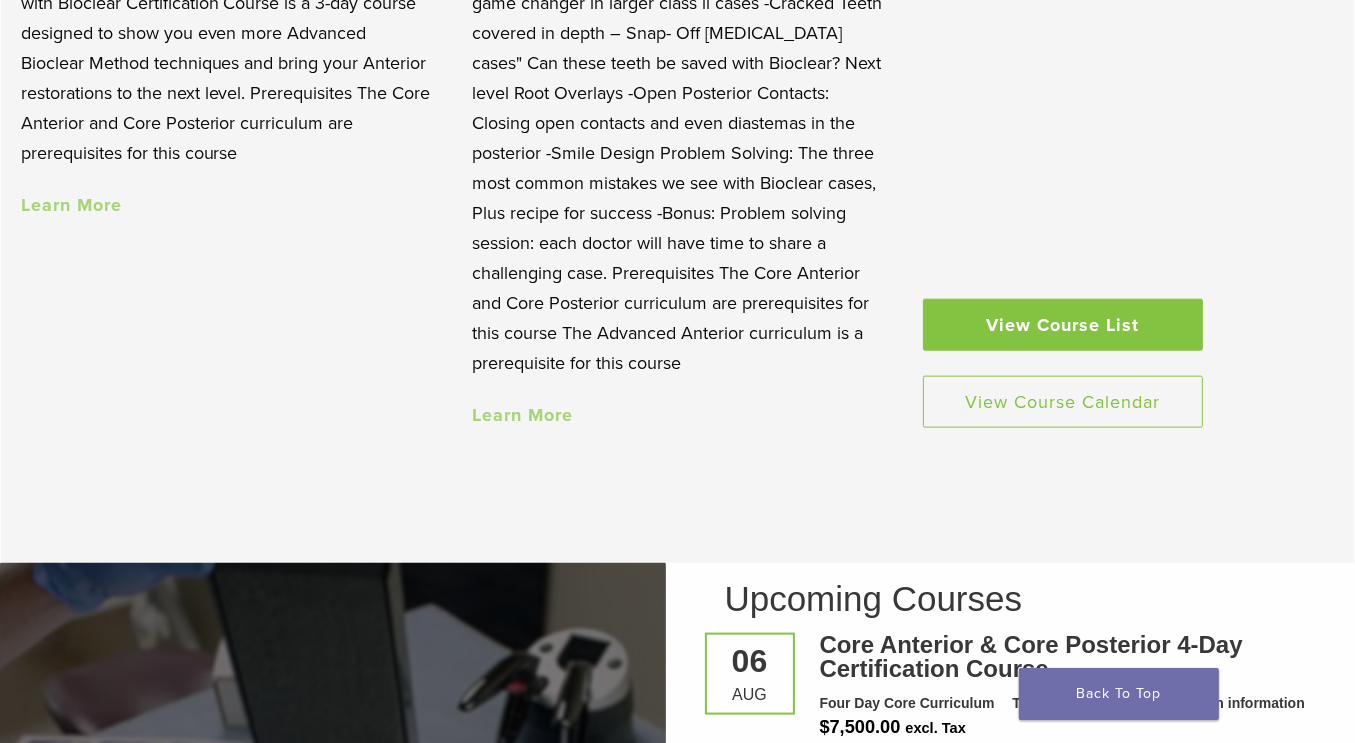 scroll, scrollTop: 1326, scrollLeft: 0, axis: vertical 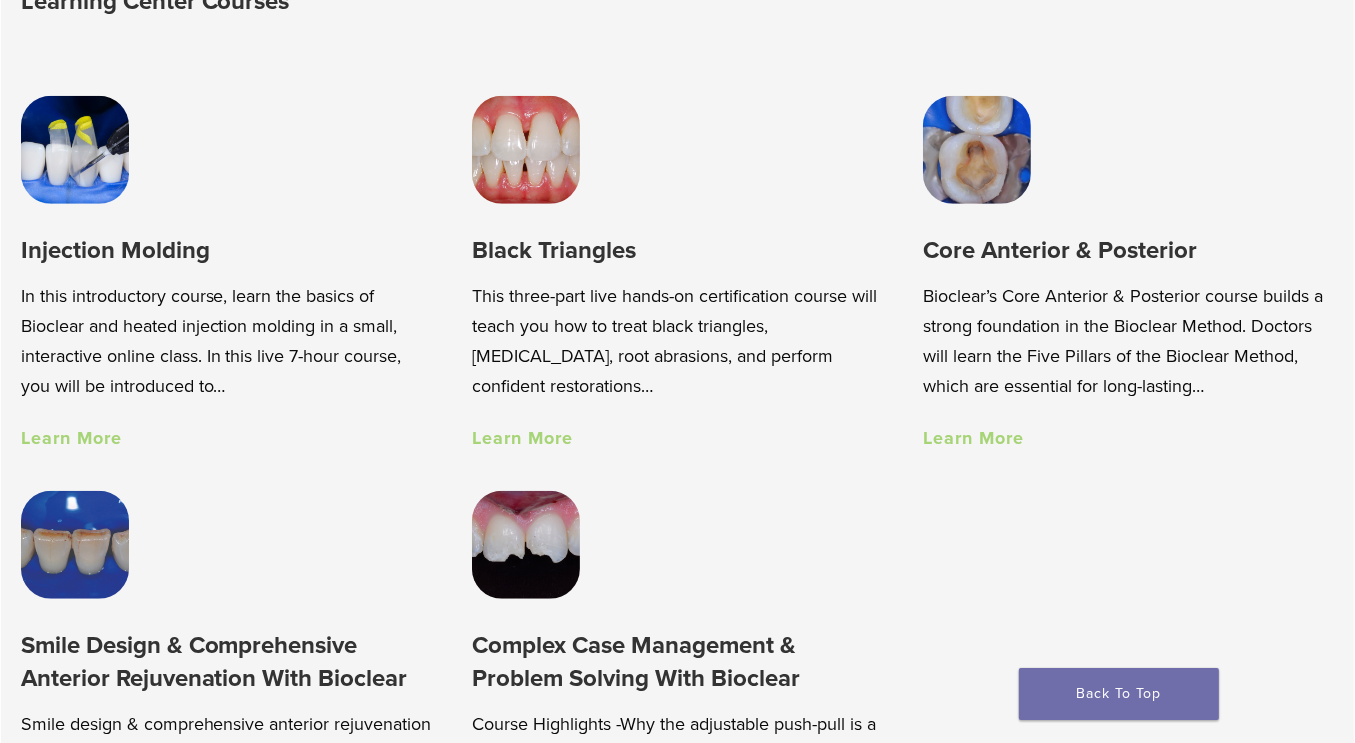 click on "Learn More" at bounding box center [522, 438] 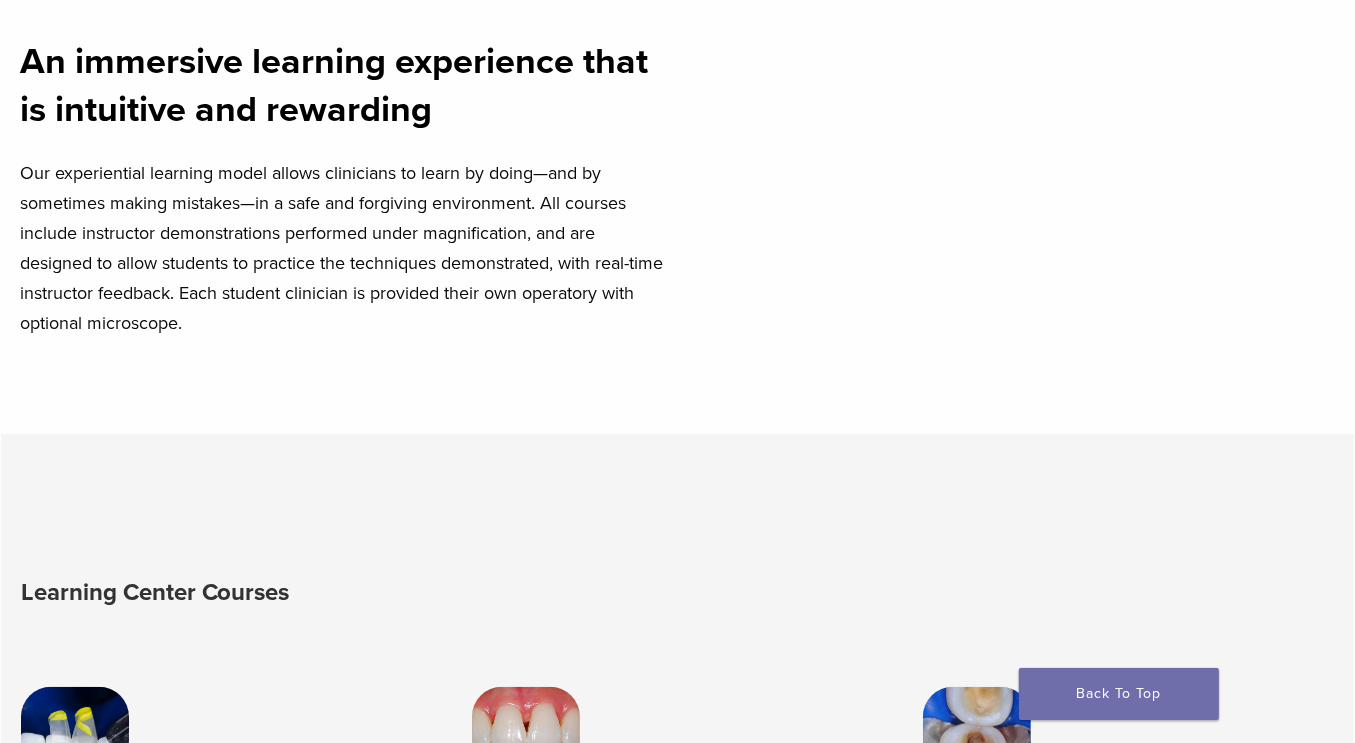 scroll, scrollTop: 615, scrollLeft: 0, axis: vertical 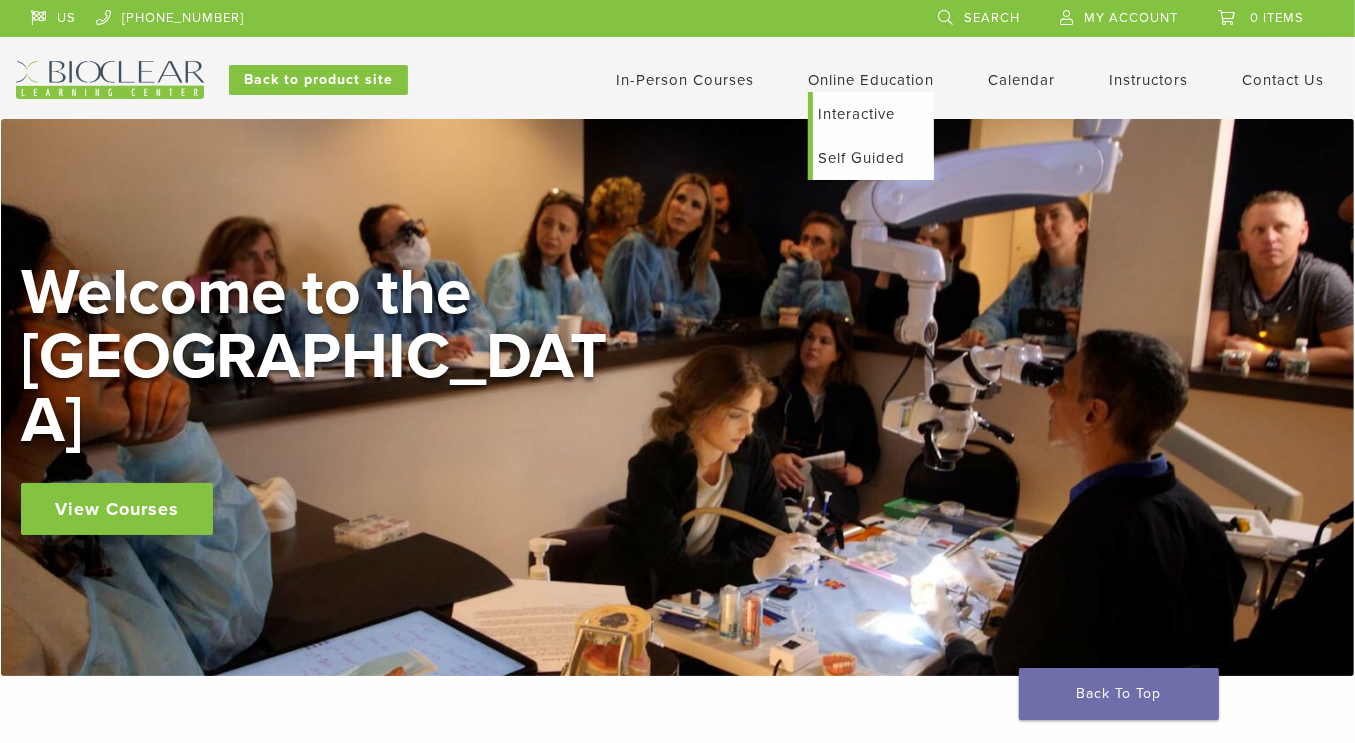 click on "Online Education" at bounding box center (871, 80) 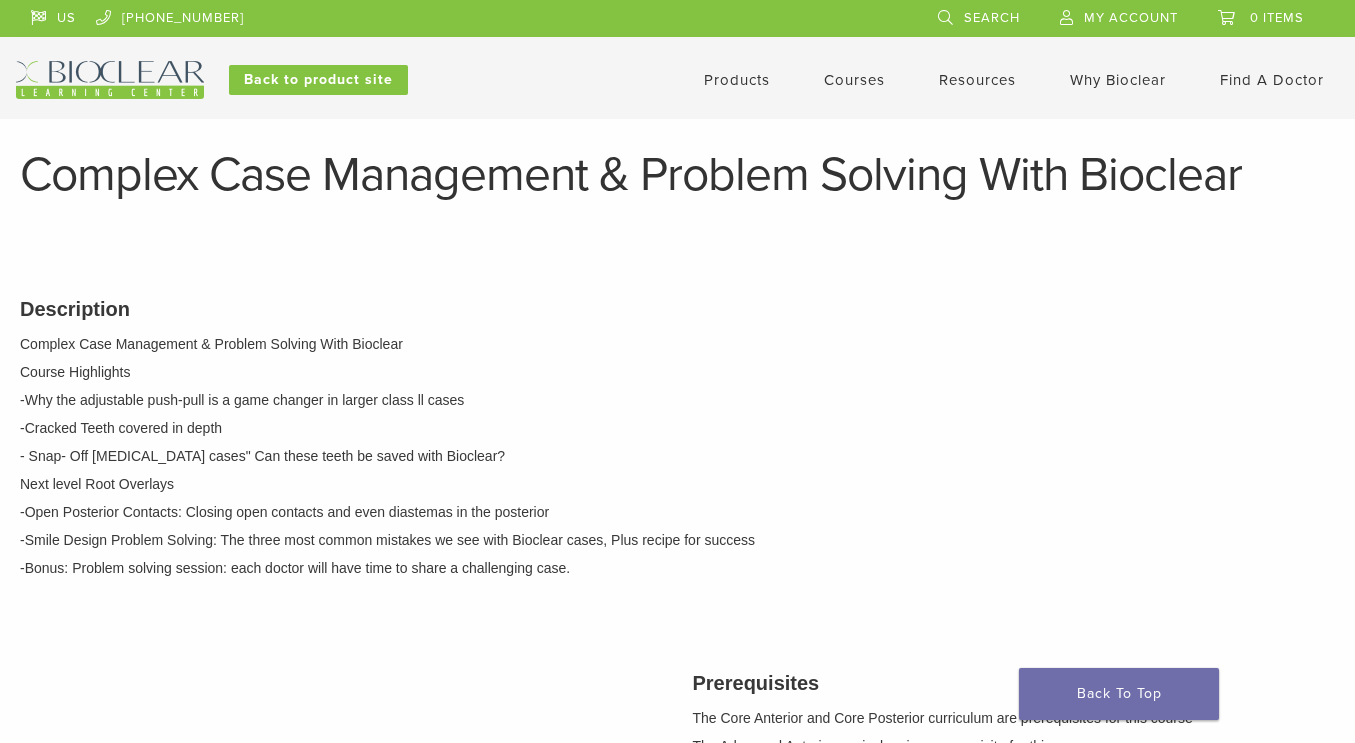 scroll, scrollTop: 0, scrollLeft: 0, axis: both 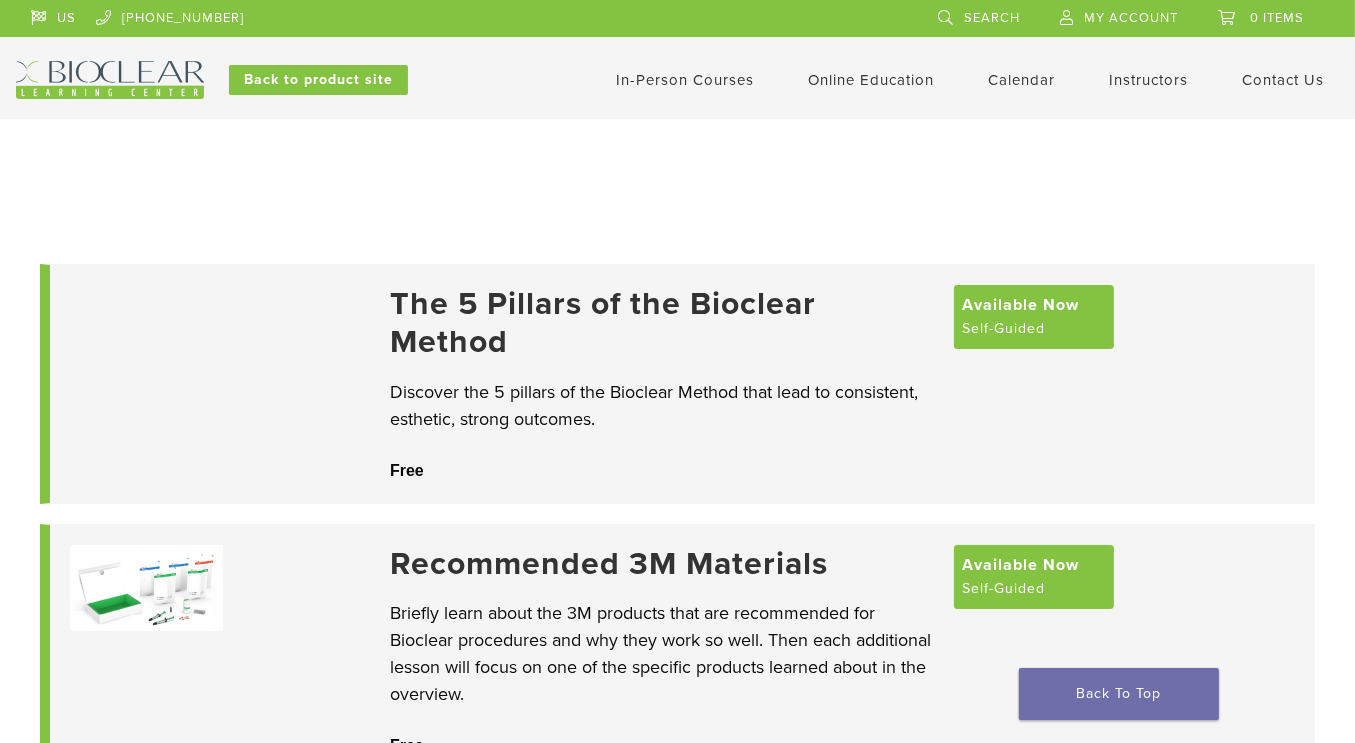 drag, startPoint x: 1340, startPoint y: 260, endPoint x: 1348, endPoint y: 317, distance: 57.558666 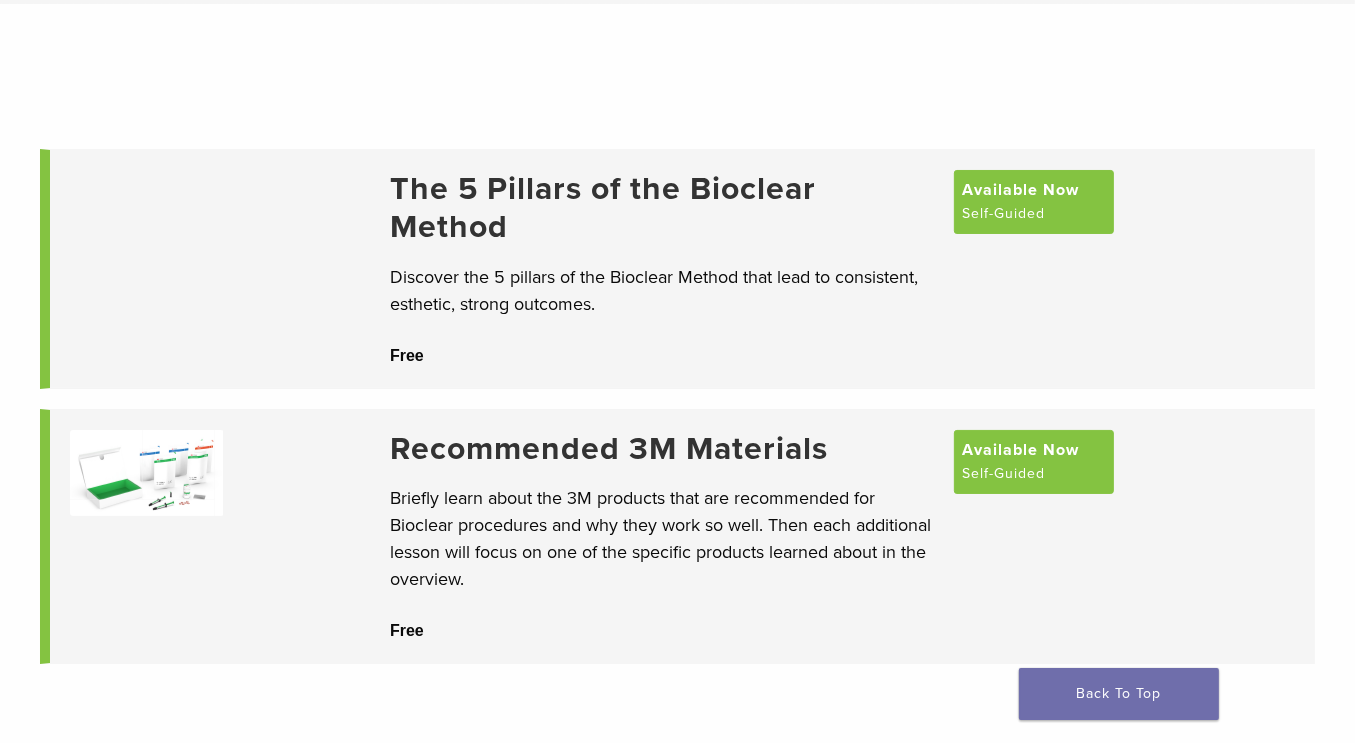 scroll, scrollTop: 92, scrollLeft: 0, axis: vertical 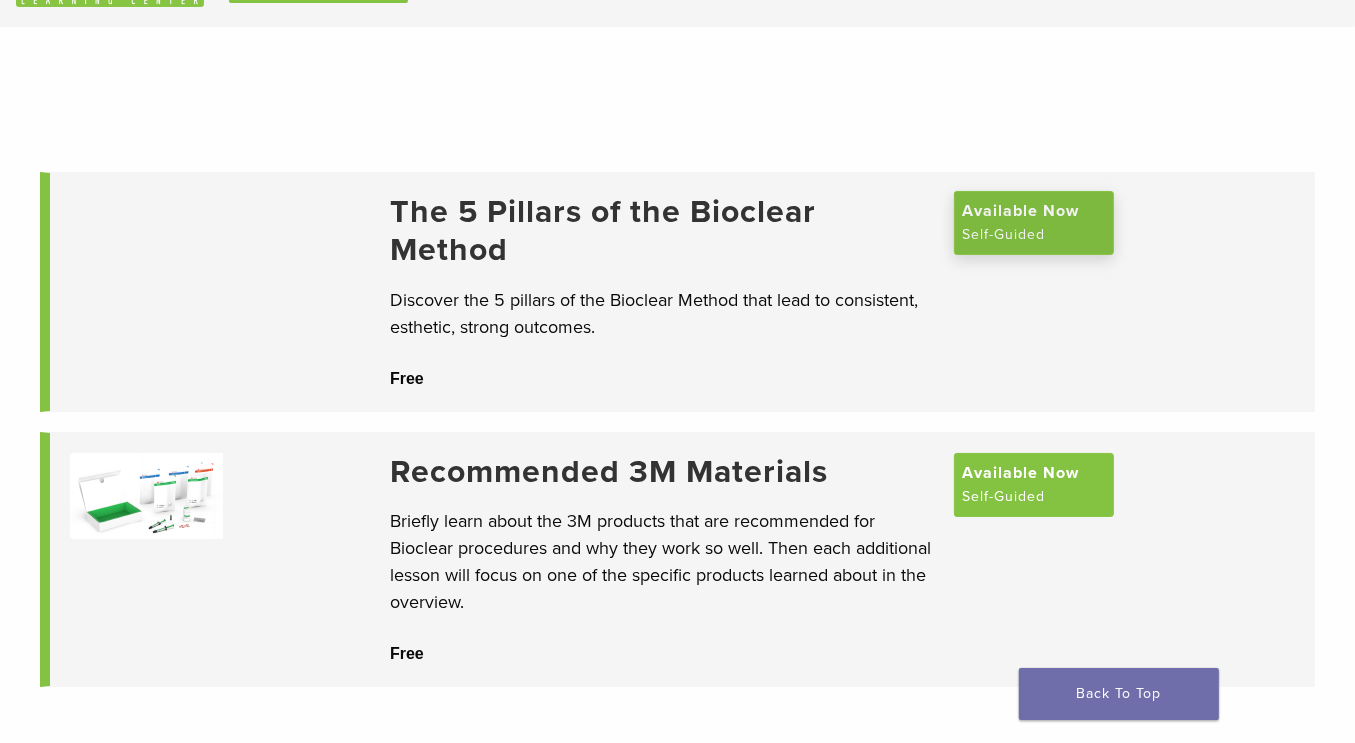 click on "Available Now" at bounding box center [1020, 211] 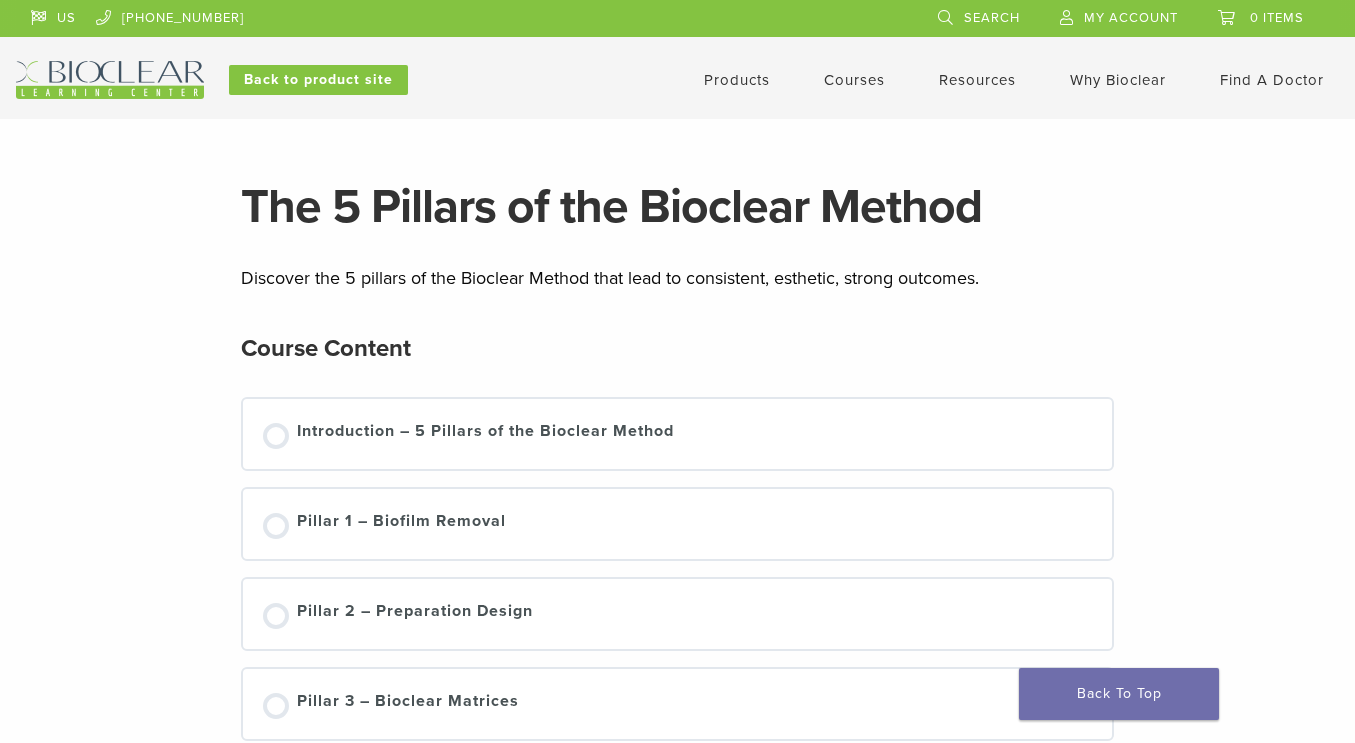 scroll, scrollTop: 0, scrollLeft: 0, axis: both 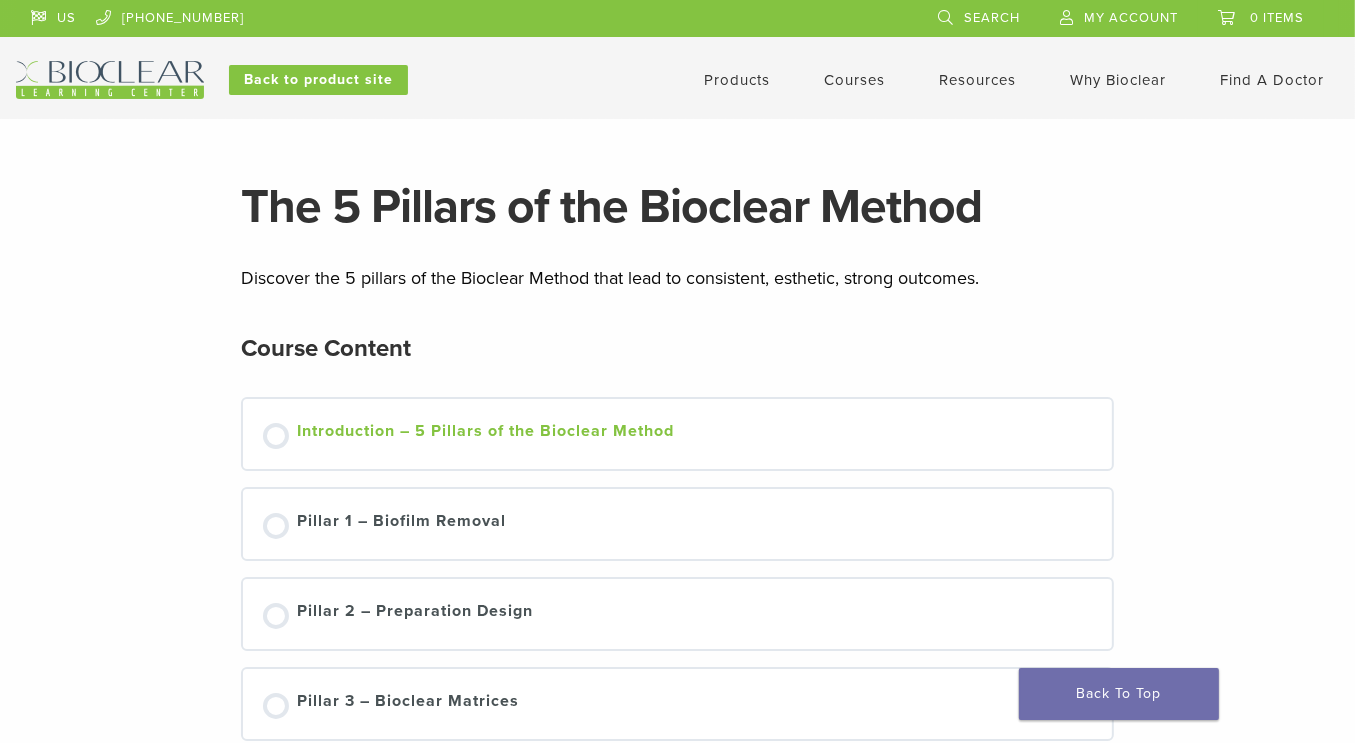 click at bounding box center (276, 436) 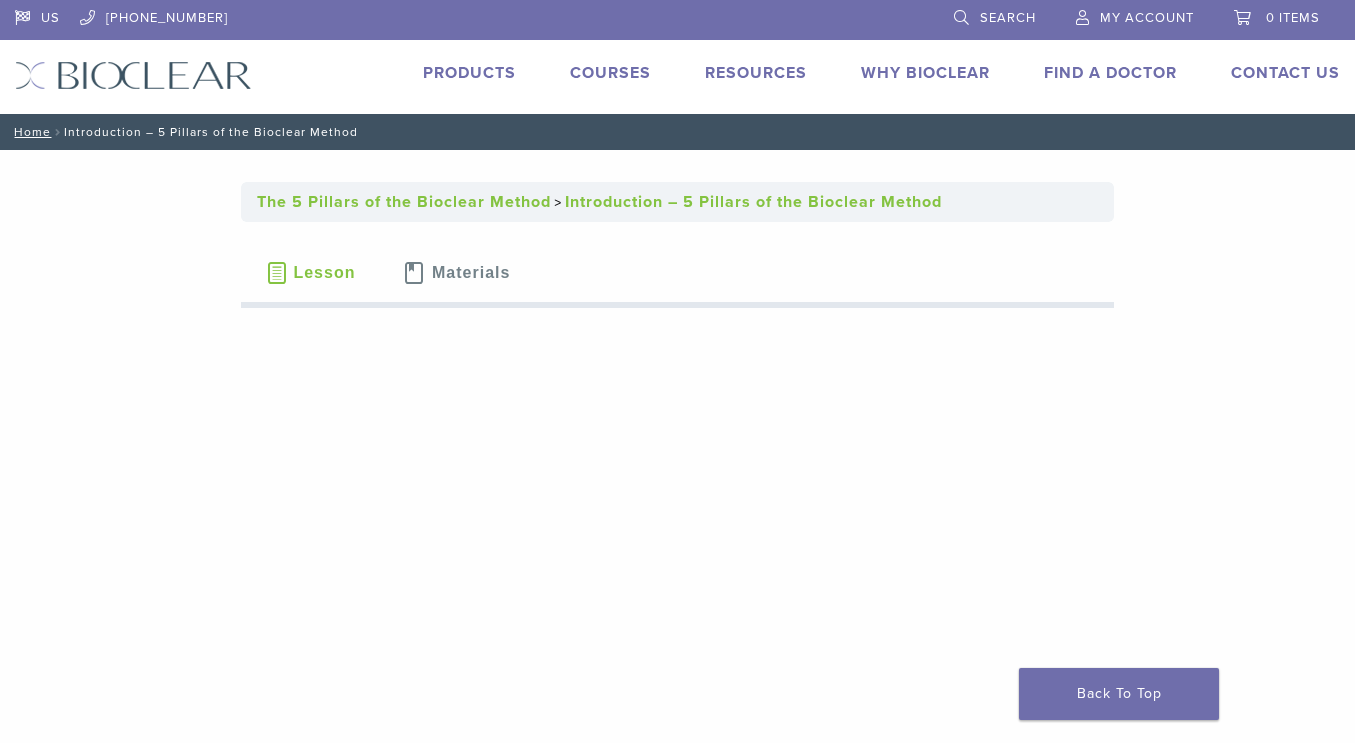 scroll, scrollTop: 0, scrollLeft: 0, axis: both 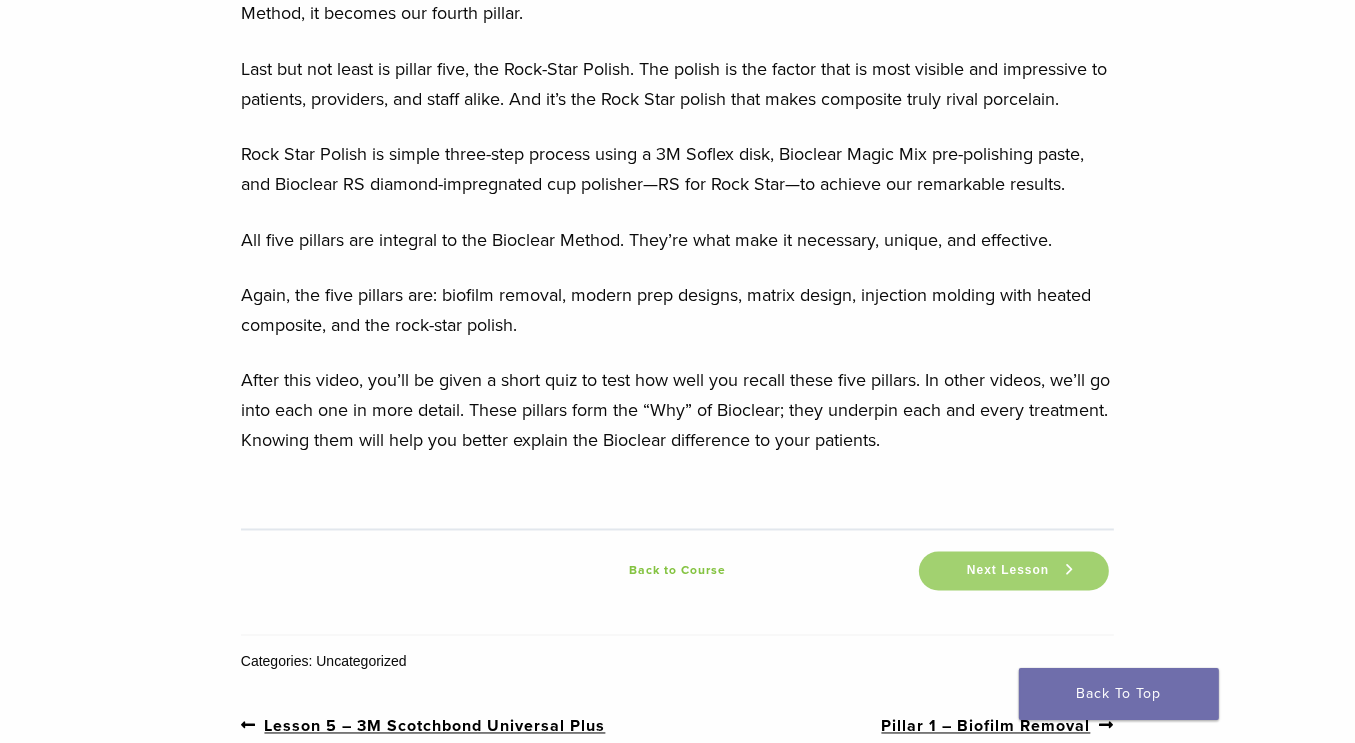 click on "Next Lesson" at bounding box center (1008, 571) 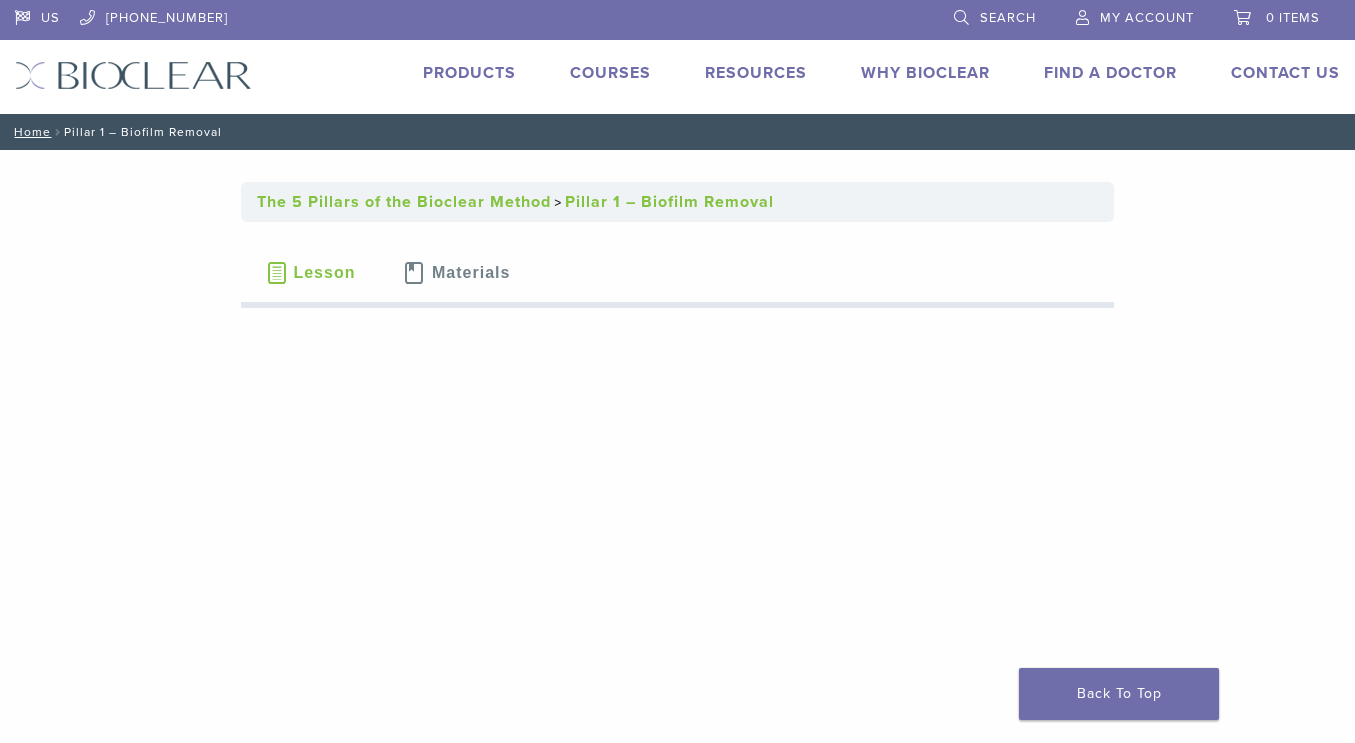 scroll, scrollTop: 0, scrollLeft: 0, axis: both 